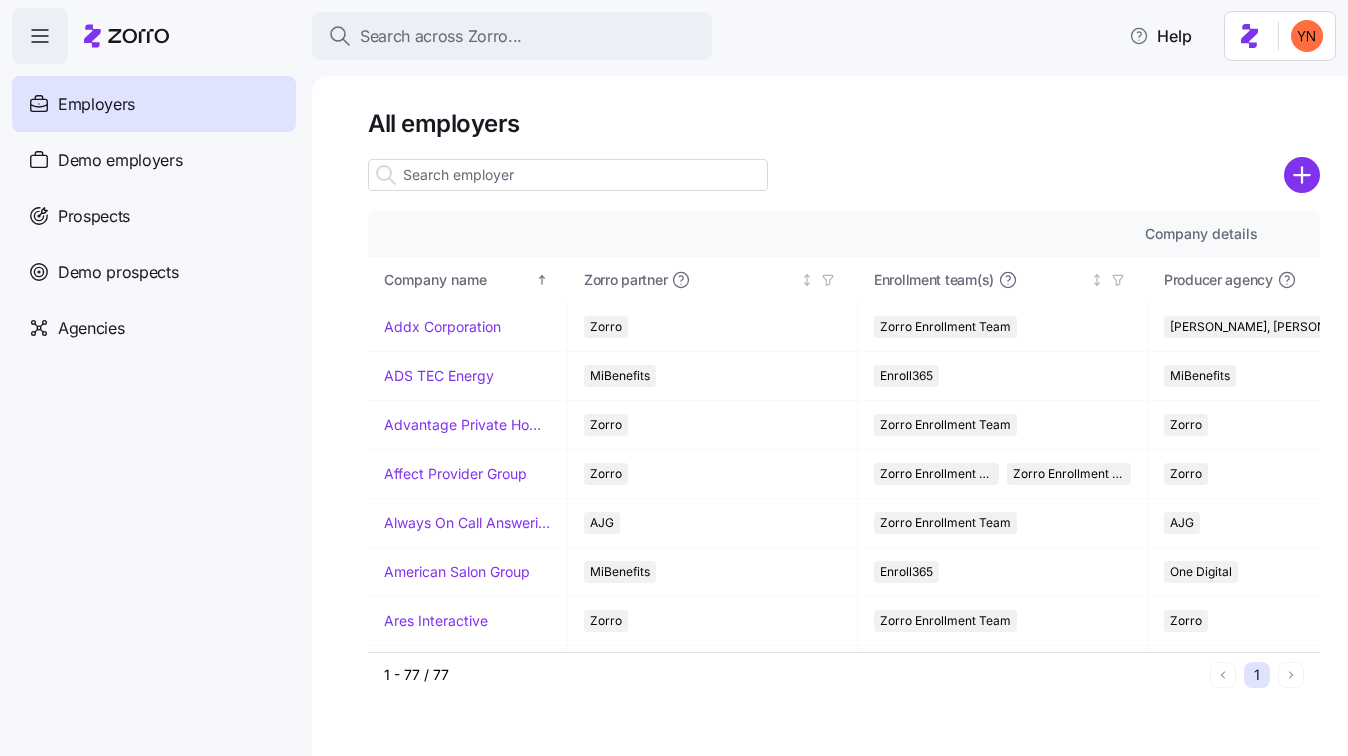 scroll, scrollTop: 0, scrollLeft: 0, axis: both 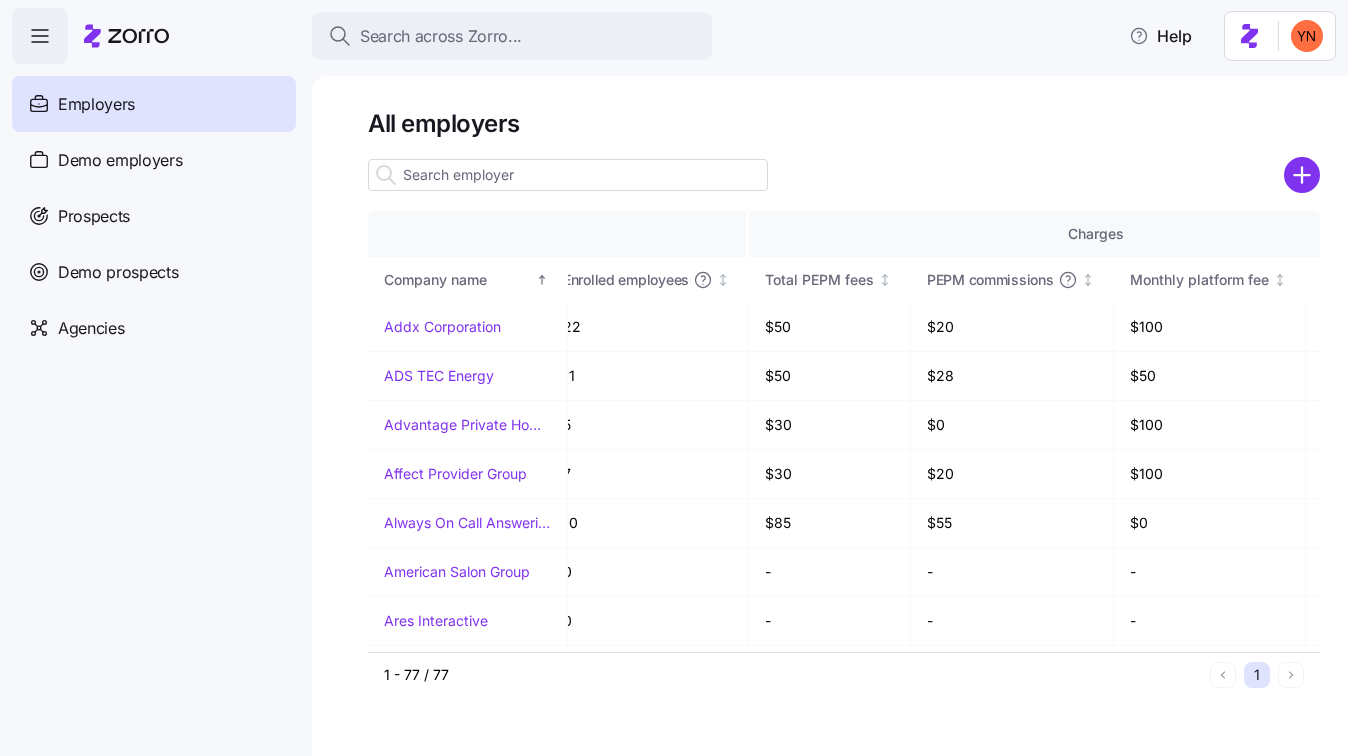 click at bounding box center [568, 175] 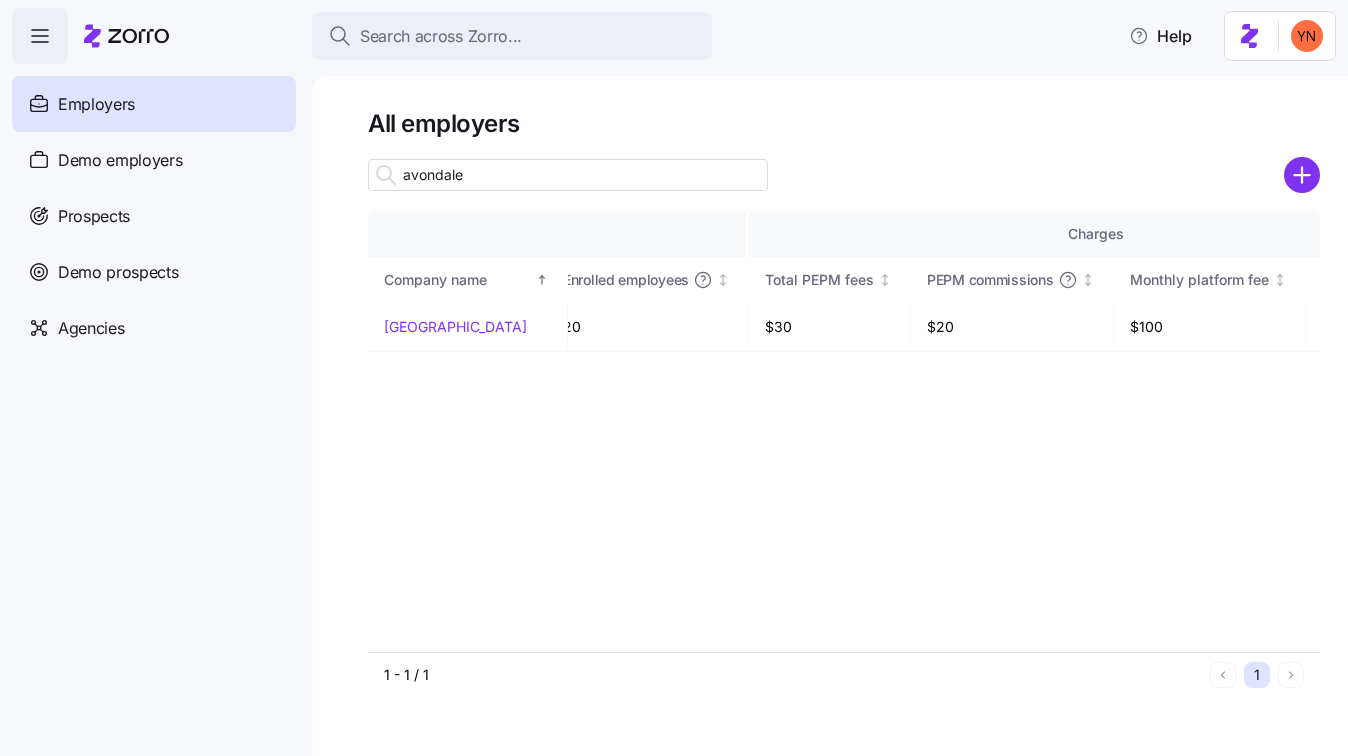 type on "avondale" 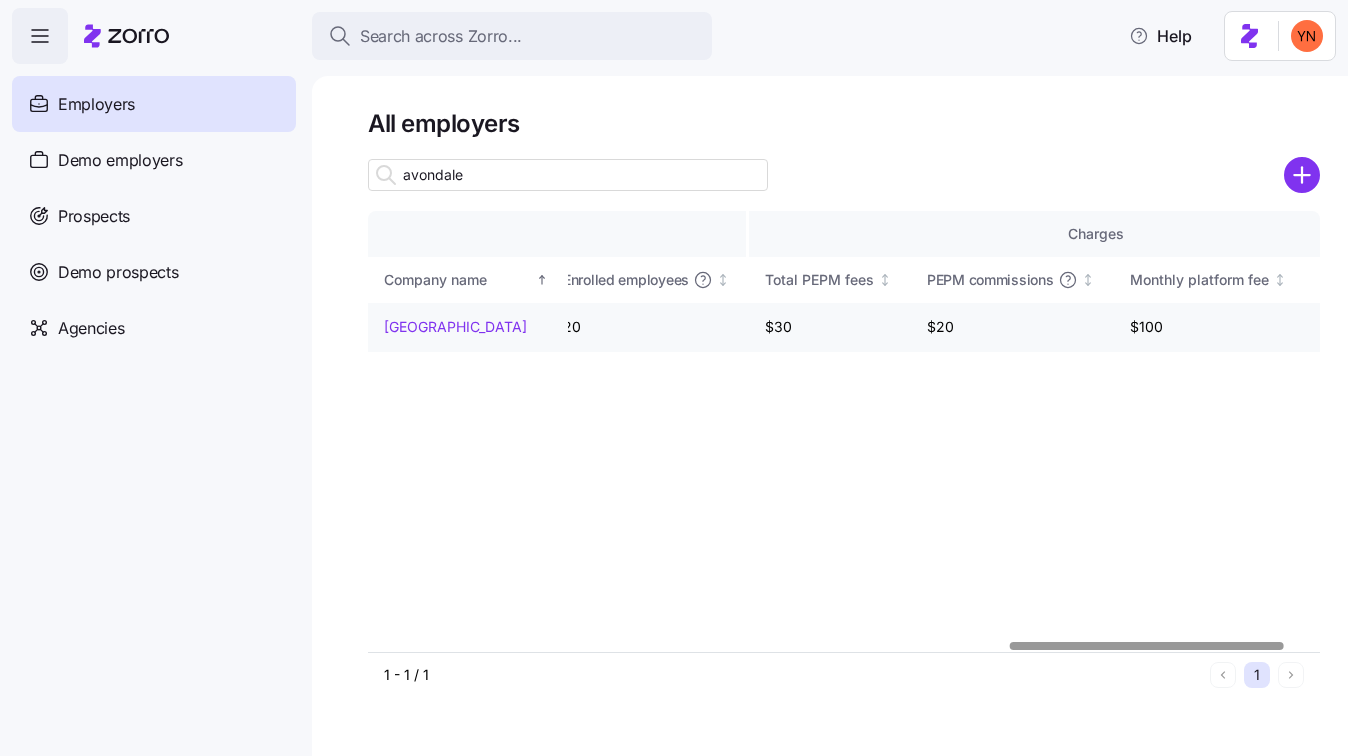 click on "[GEOGRAPHIC_DATA]" at bounding box center [467, 327] 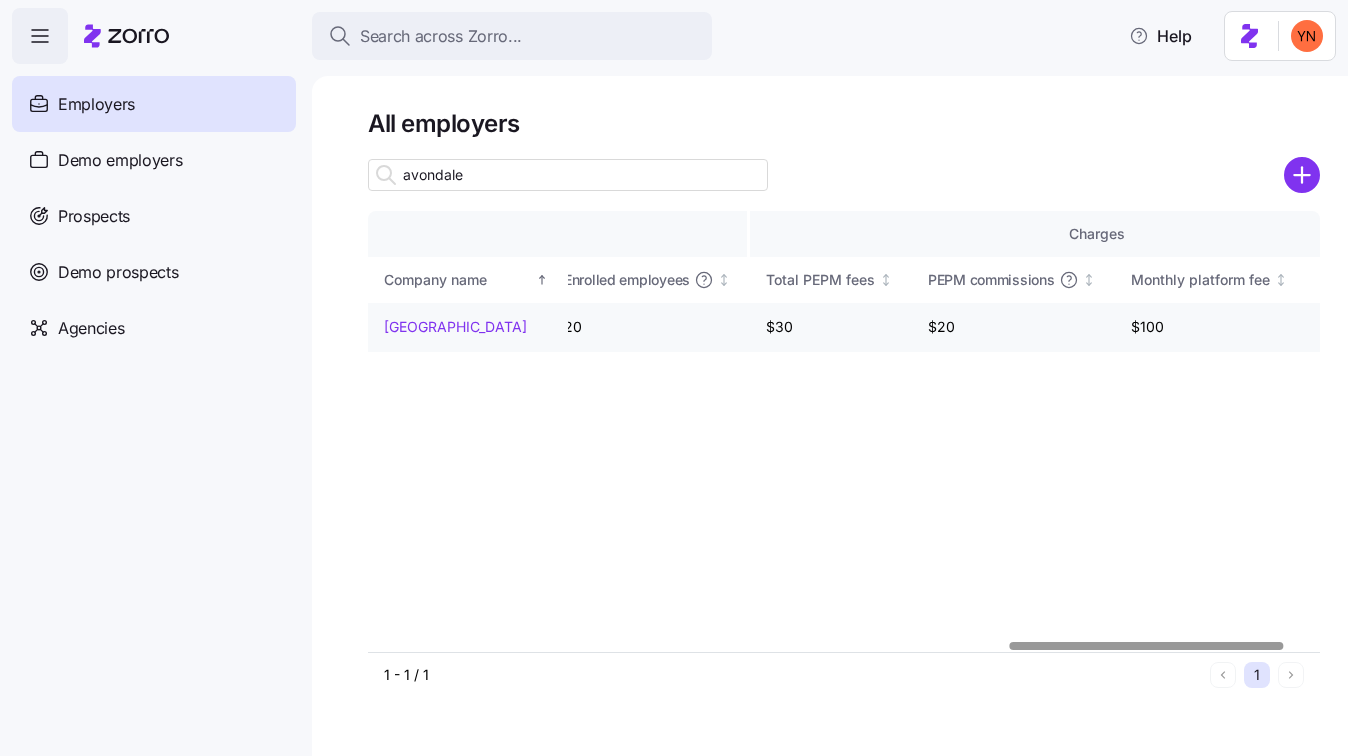 click on "[GEOGRAPHIC_DATA]" at bounding box center [455, 327] 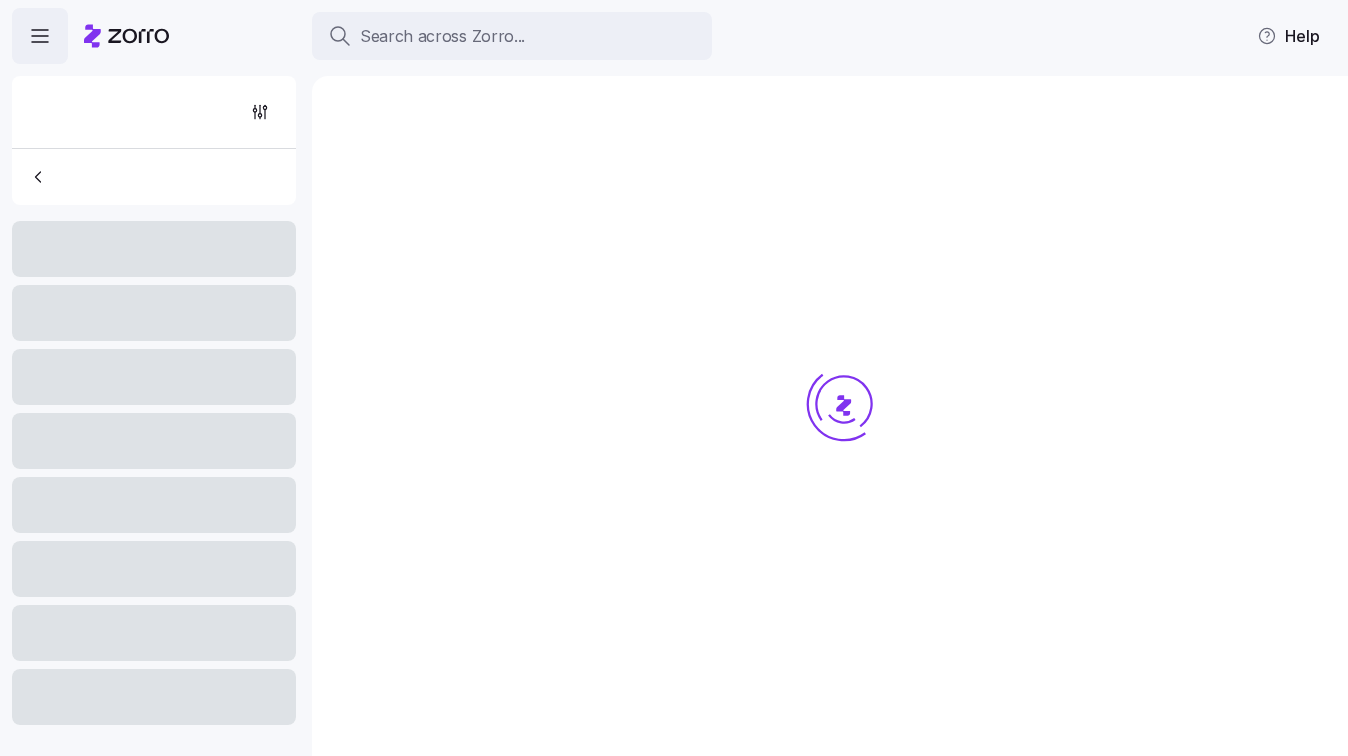 scroll, scrollTop: 0, scrollLeft: 0, axis: both 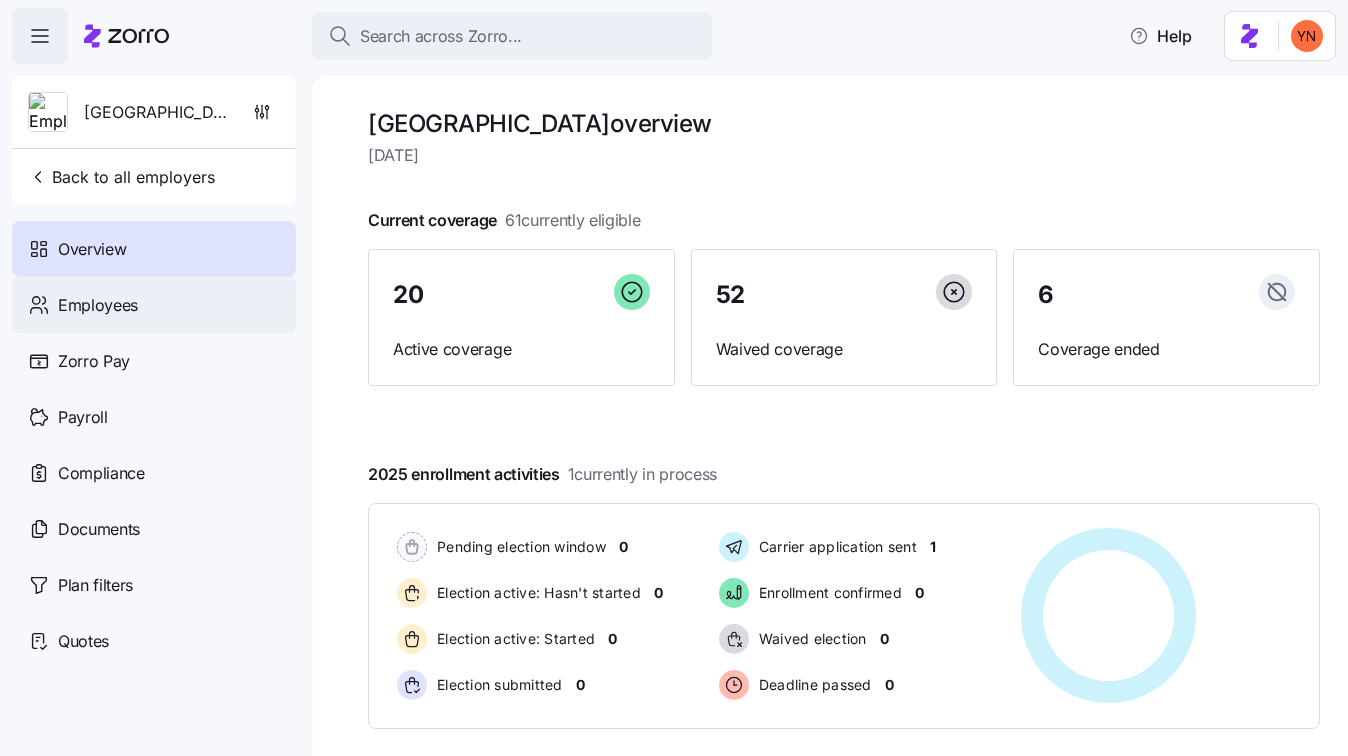 click on "Overview" at bounding box center (154, 249) 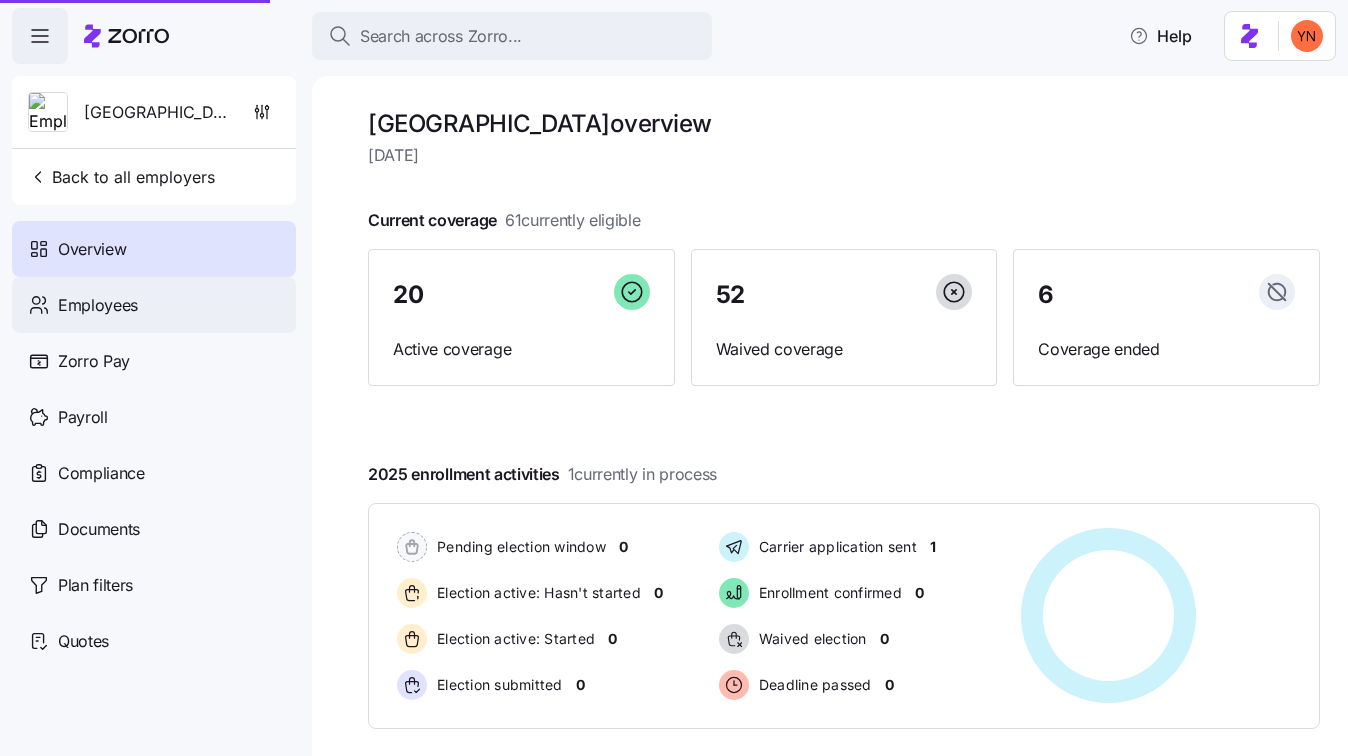 click on "Employees" at bounding box center (98, 305) 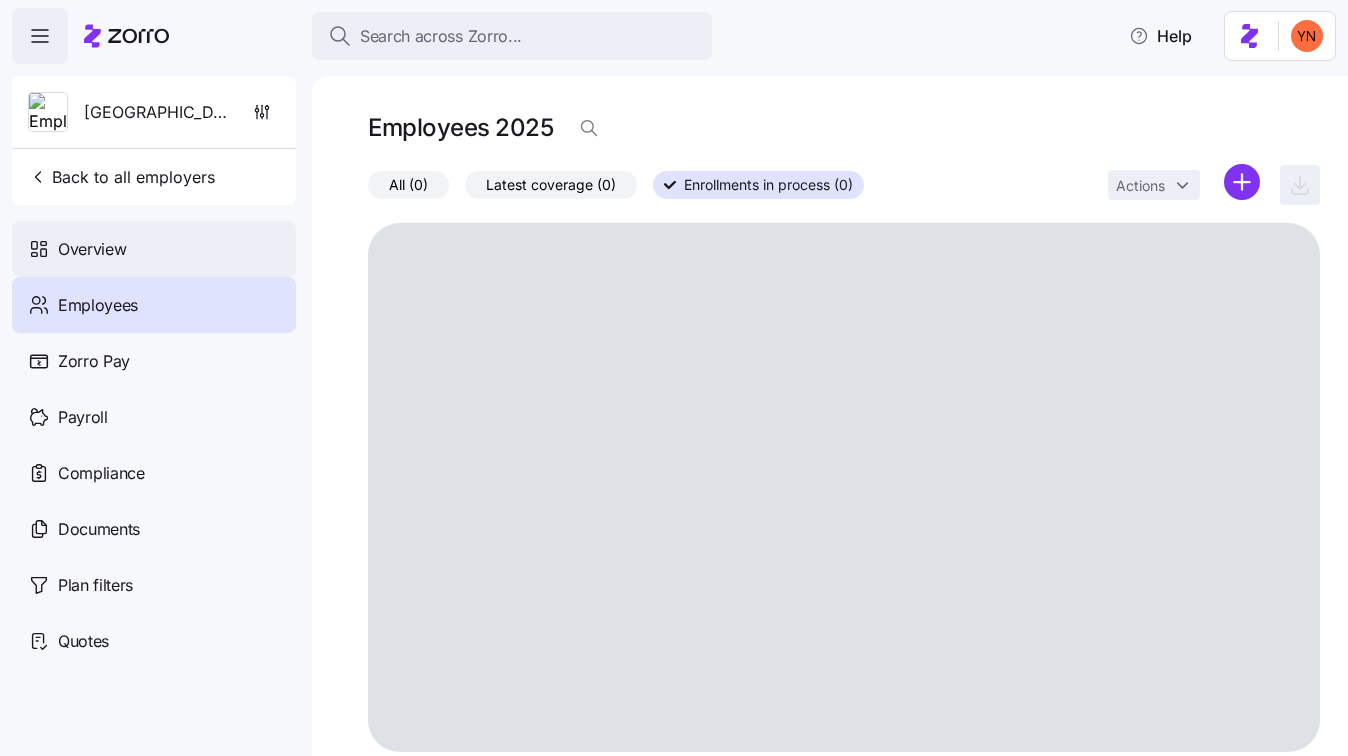 click on "Overview" at bounding box center (92, 249) 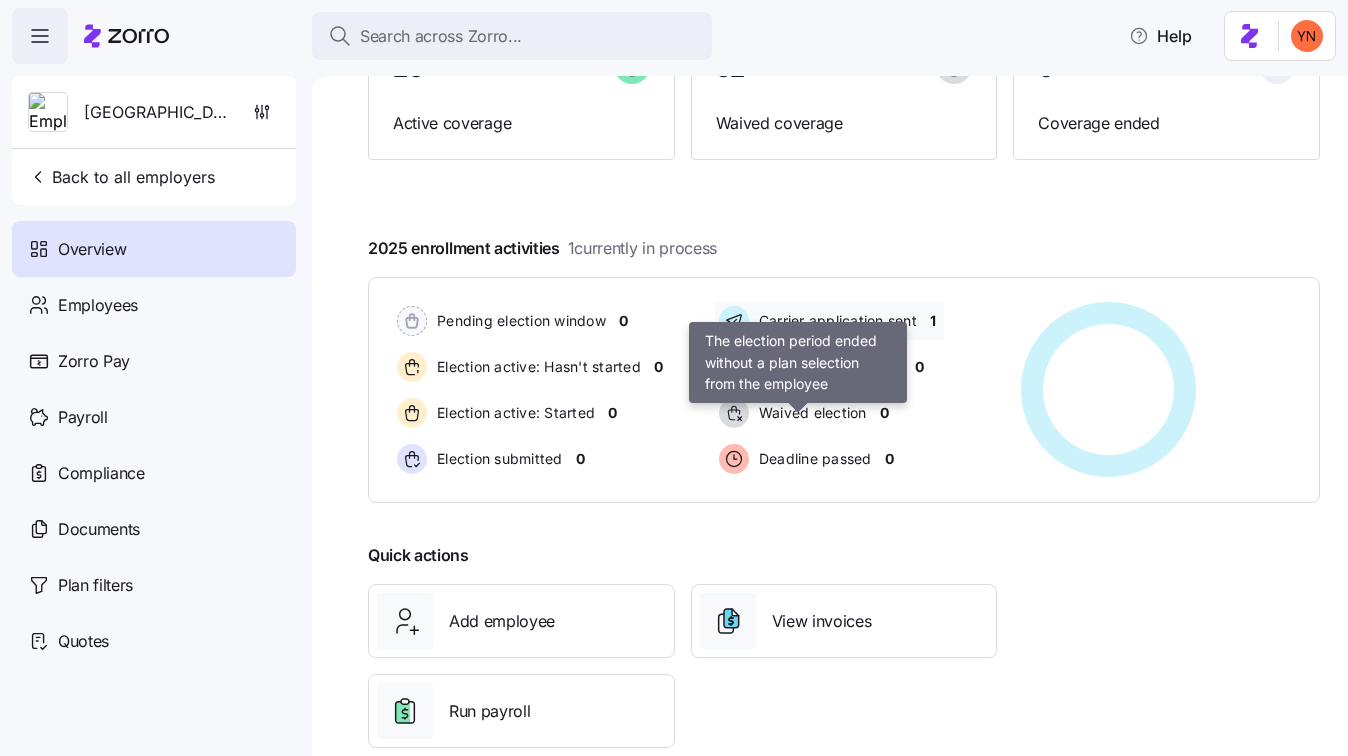 scroll, scrollTop: 266, scrollLeft: 0, axis: vertical 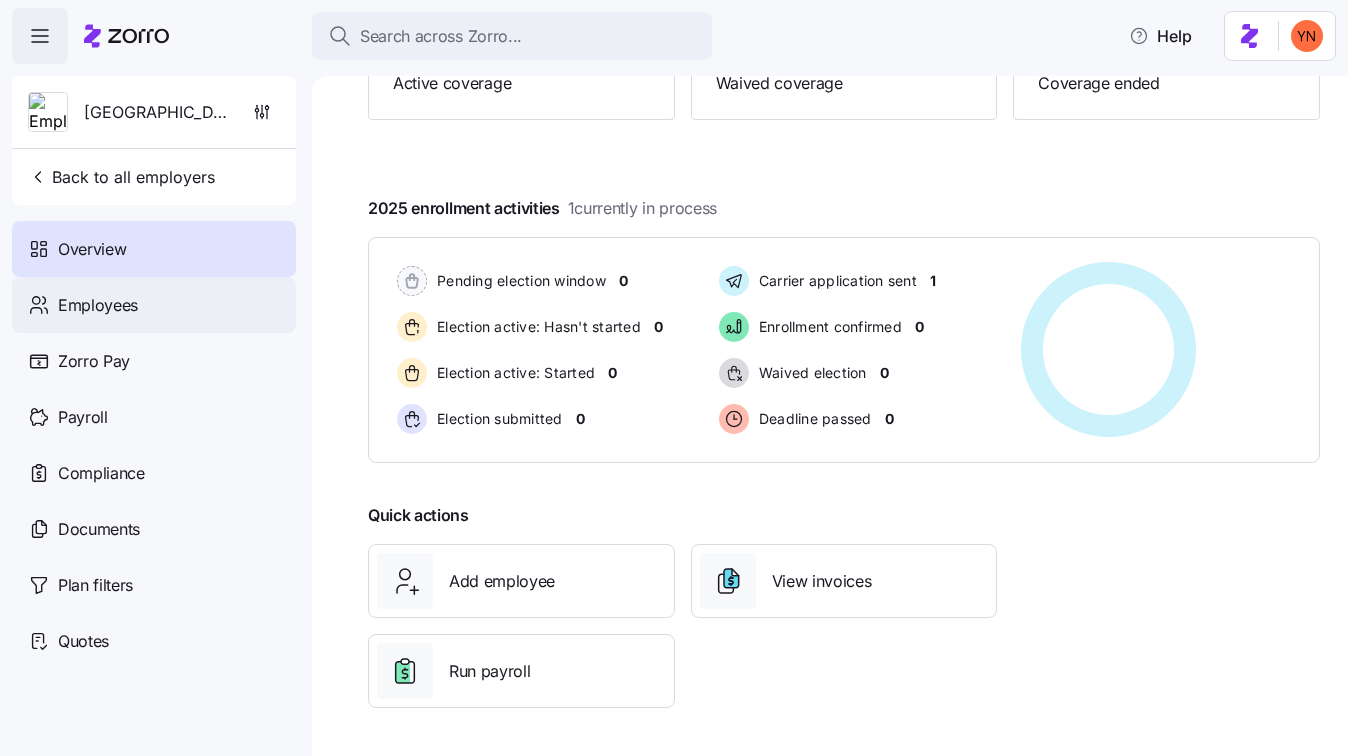 click on "Employees" at bounding box center [98, 305] 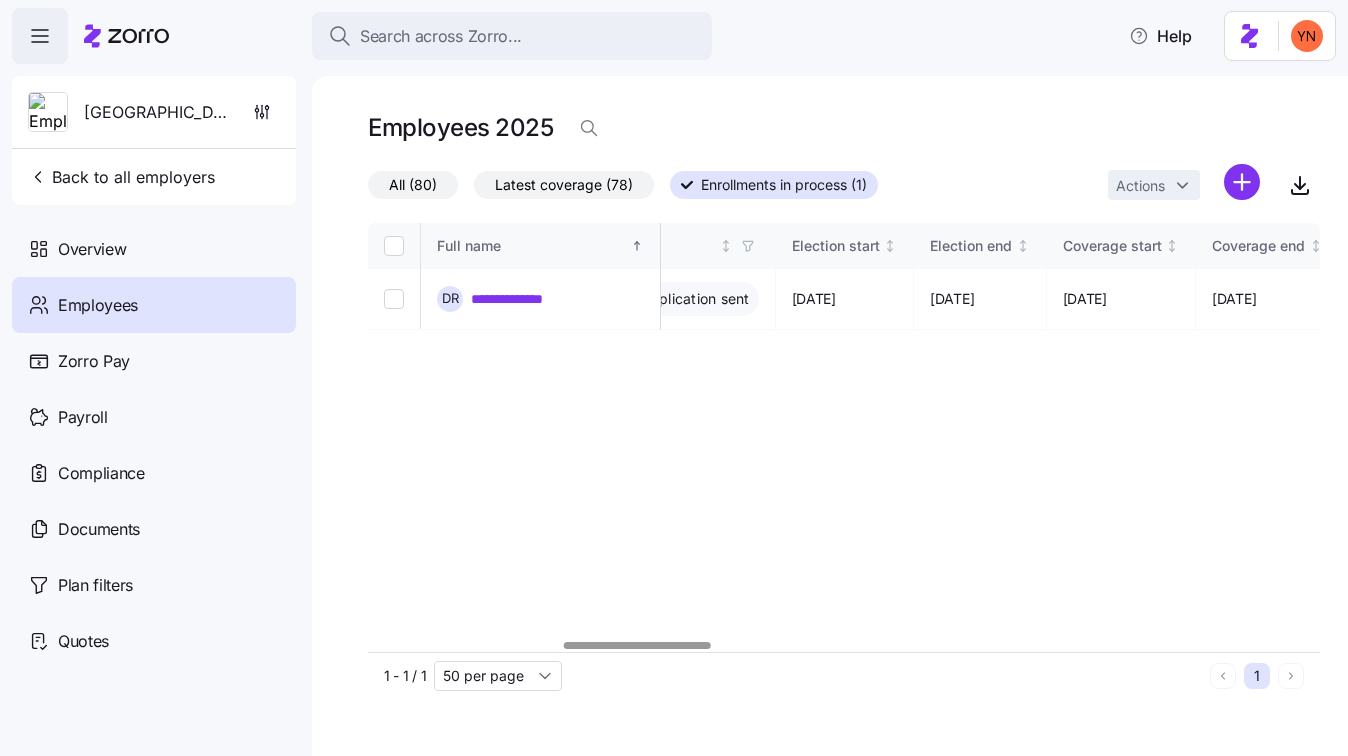 scroll, scrollTop: 0, scrollLeft: 1262, axis: horizontal 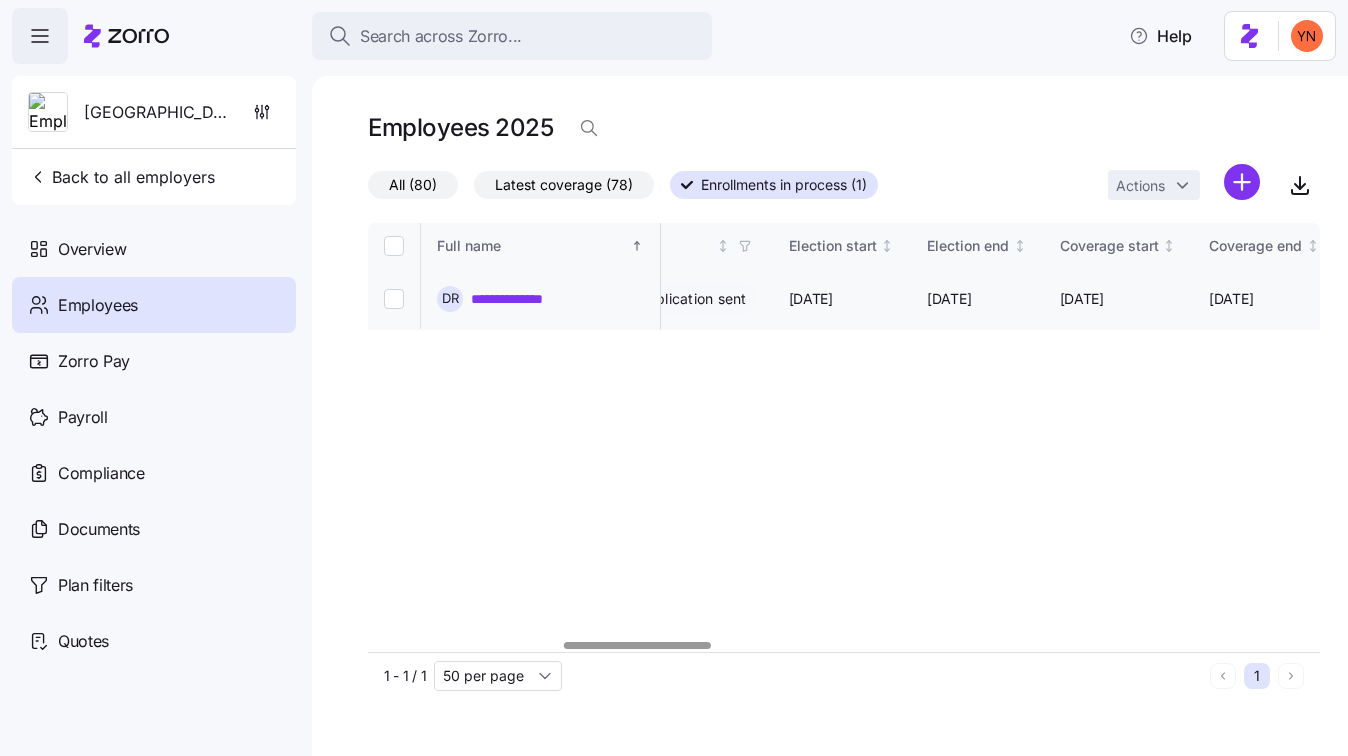 drag, startPoint x: 1145, startPoint y: 300, endPoint x: 1040, endPoint y: 305, distance: 105.11898 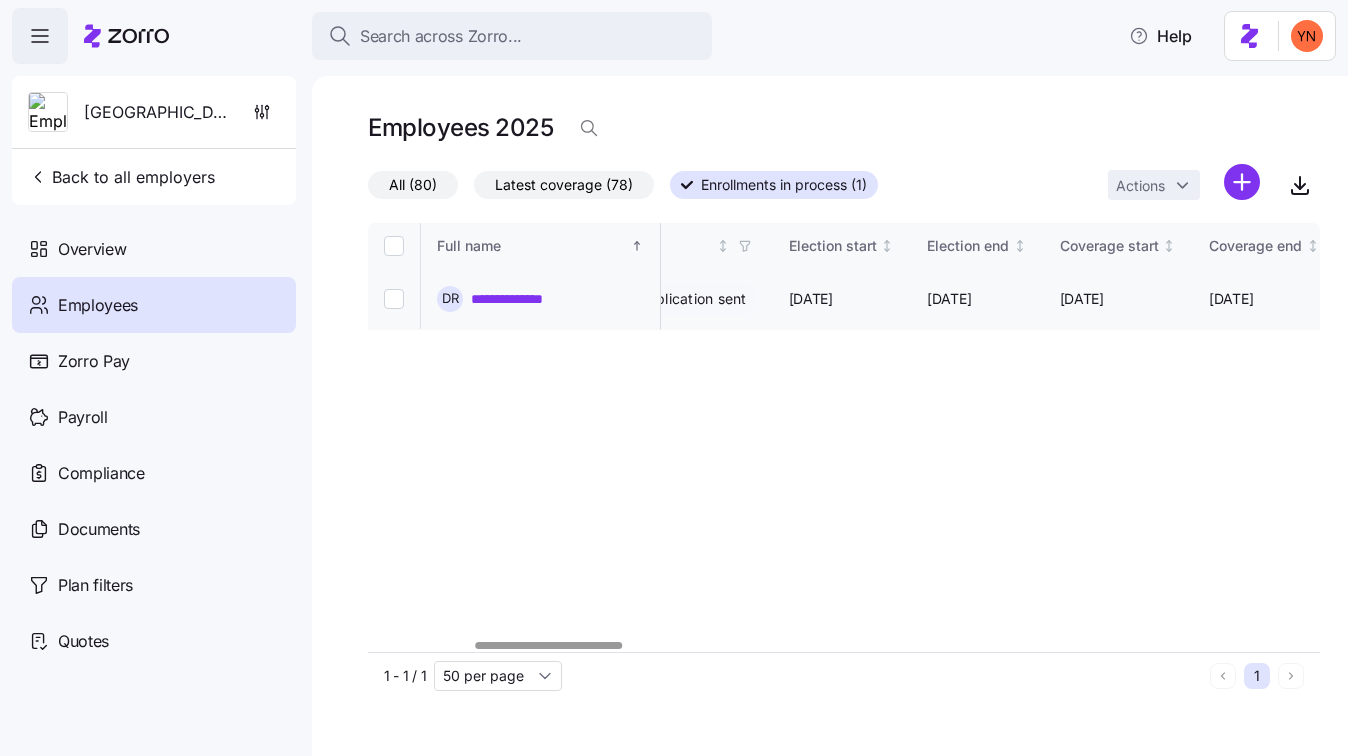 scroll, scrollTop: 0, scrollLeft: 0, axis: both 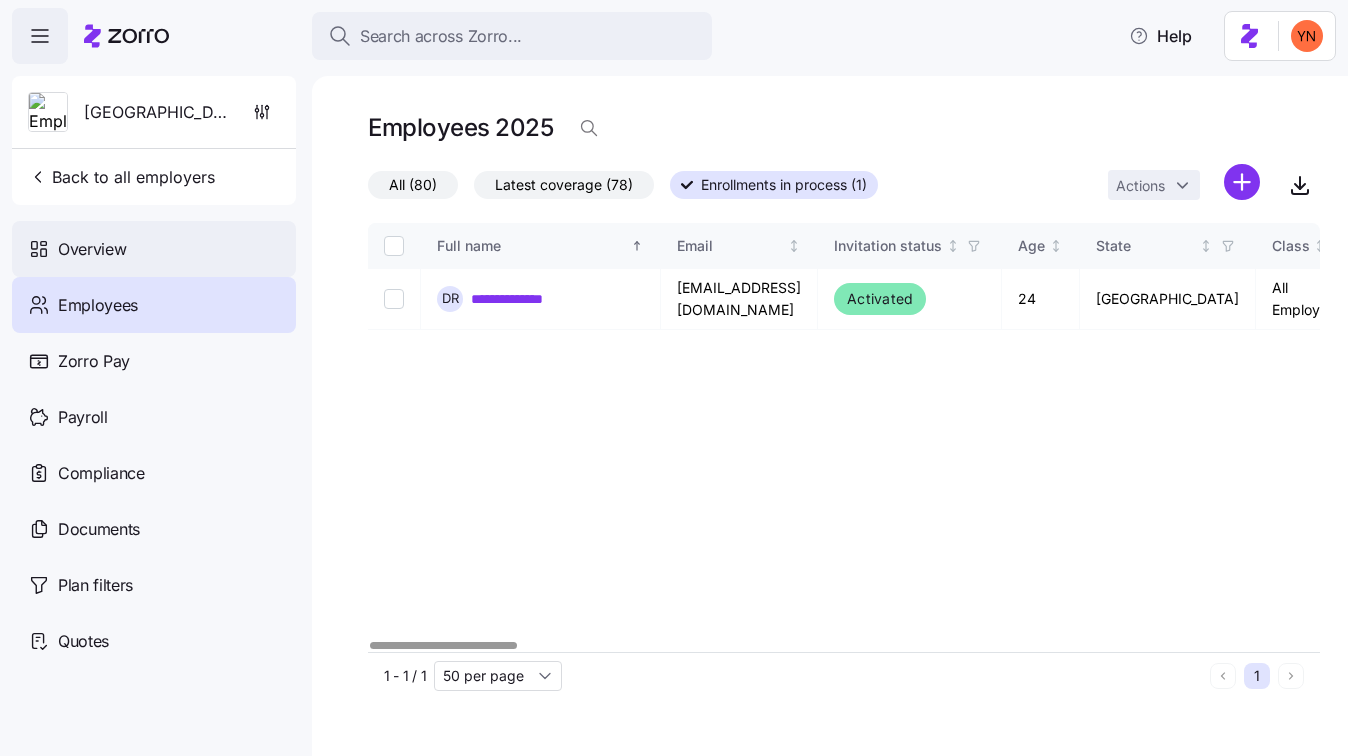 click on "Overview" at bounding box center (154, 249) 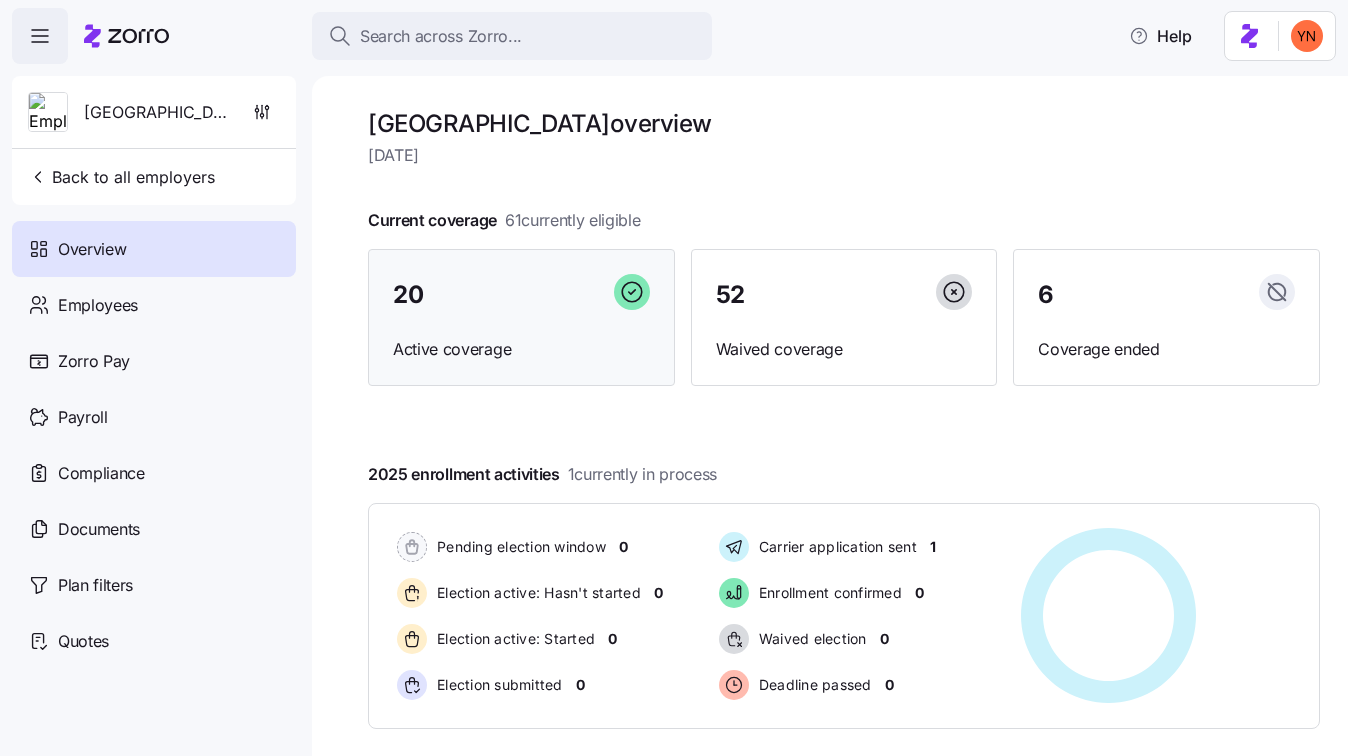 scroll, scrollTop: 4, scrollLeft: 0, axis: vertical 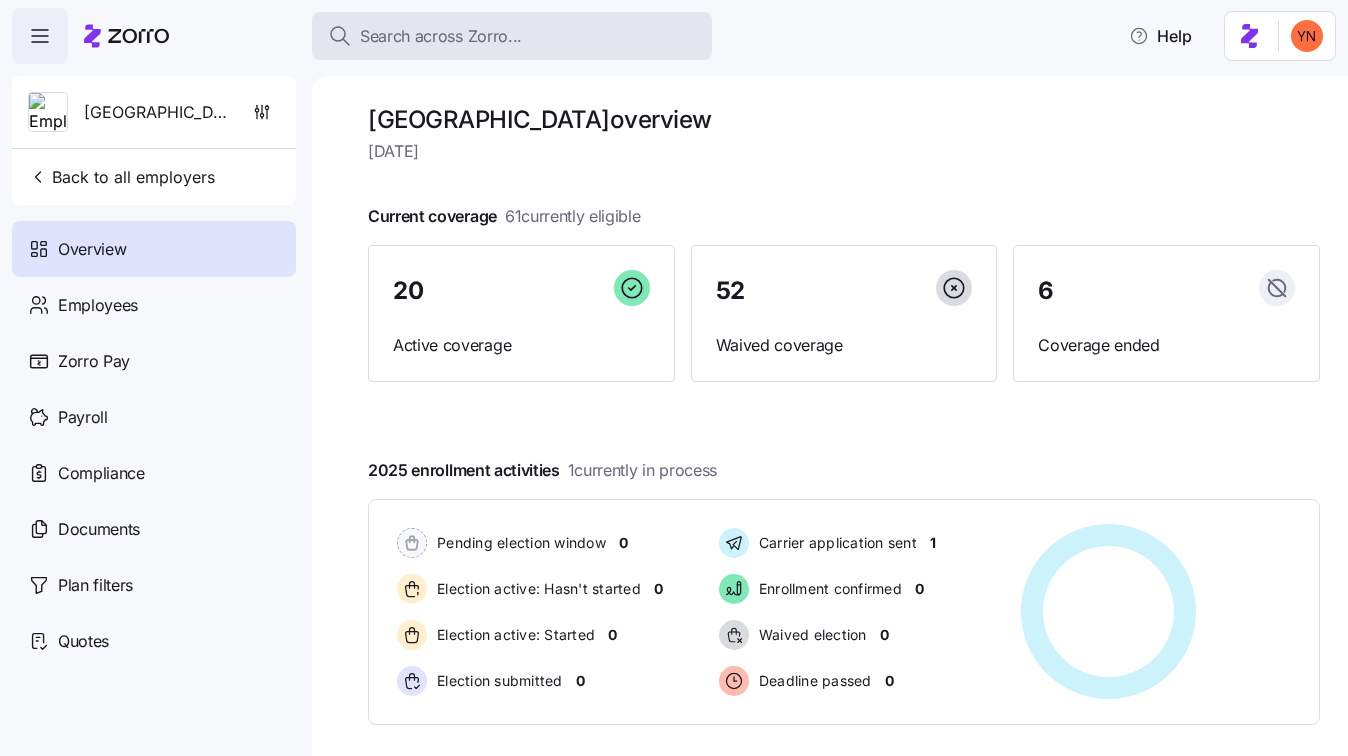 click on "Search across Zorro..." at bounding box center [441, 36] 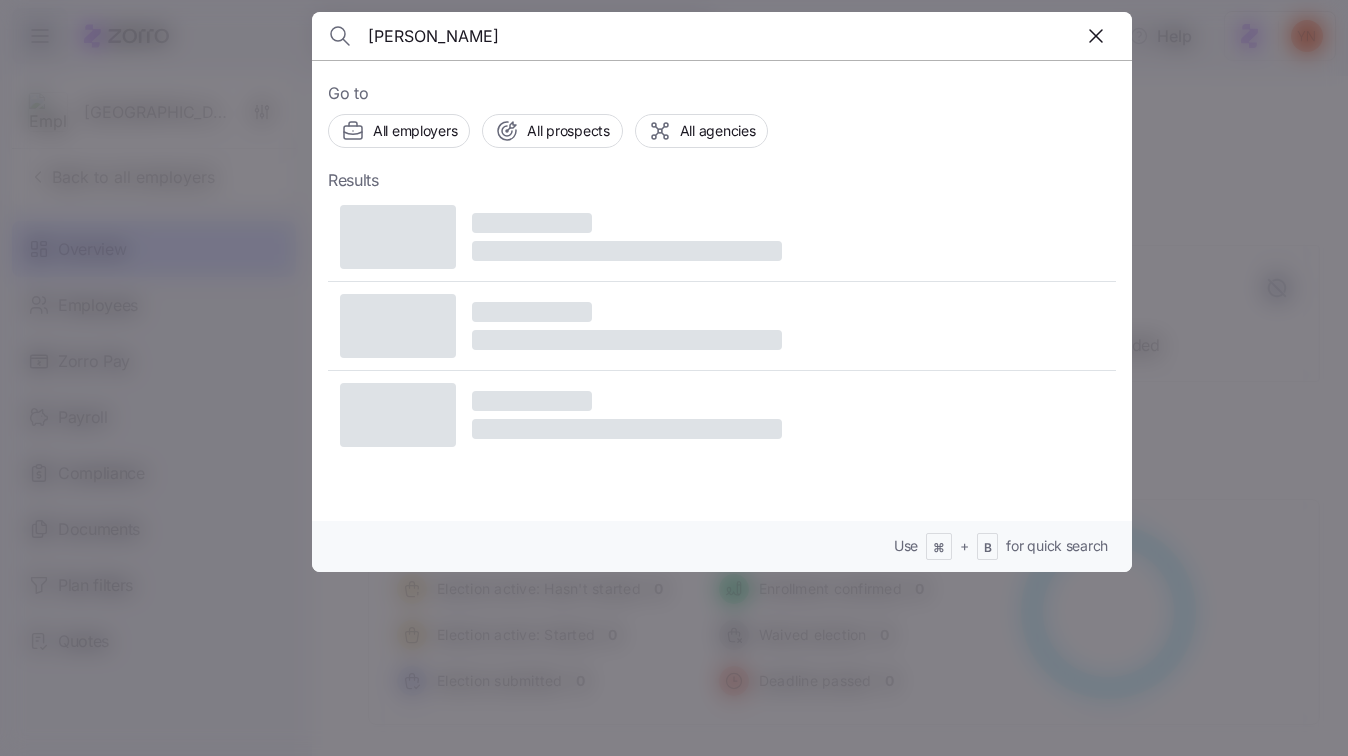 type on "[PERSON_NAME]" 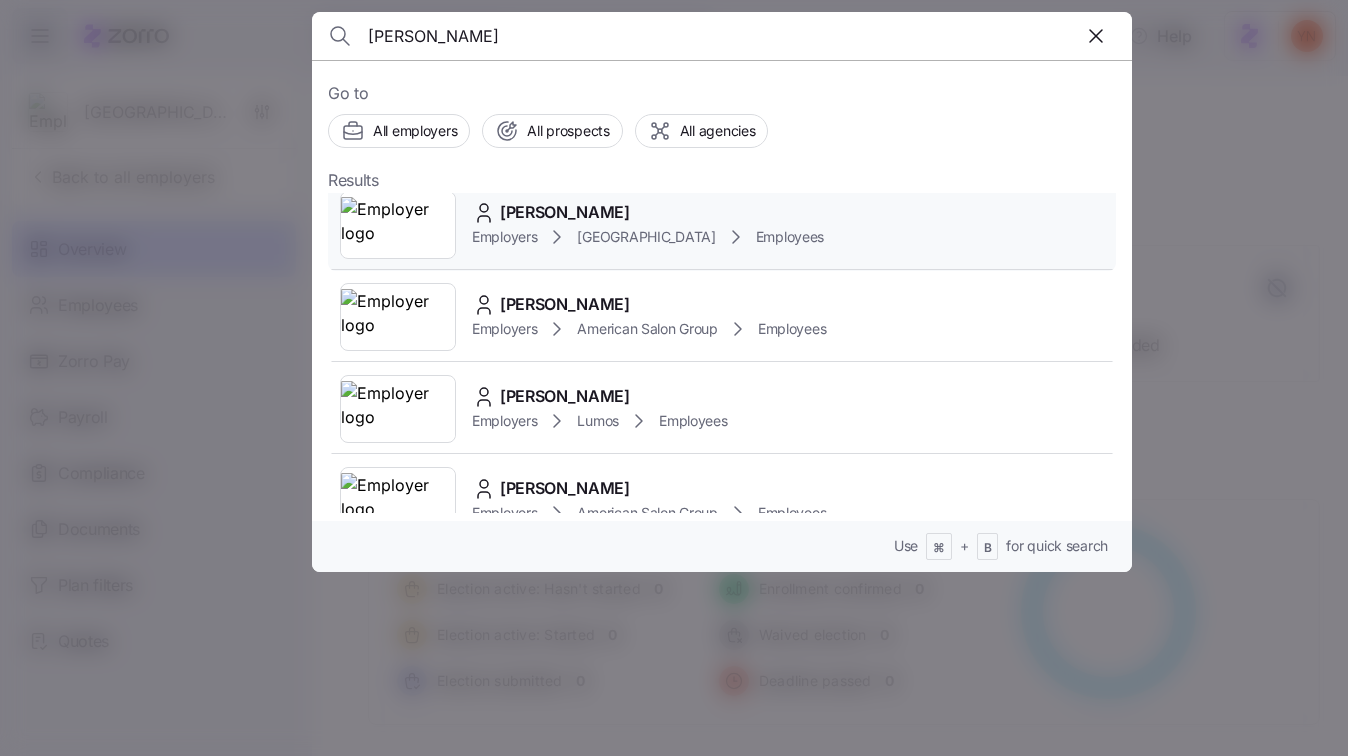 scroll, scrollTop: 0, scrollLeft: 0, axis: both 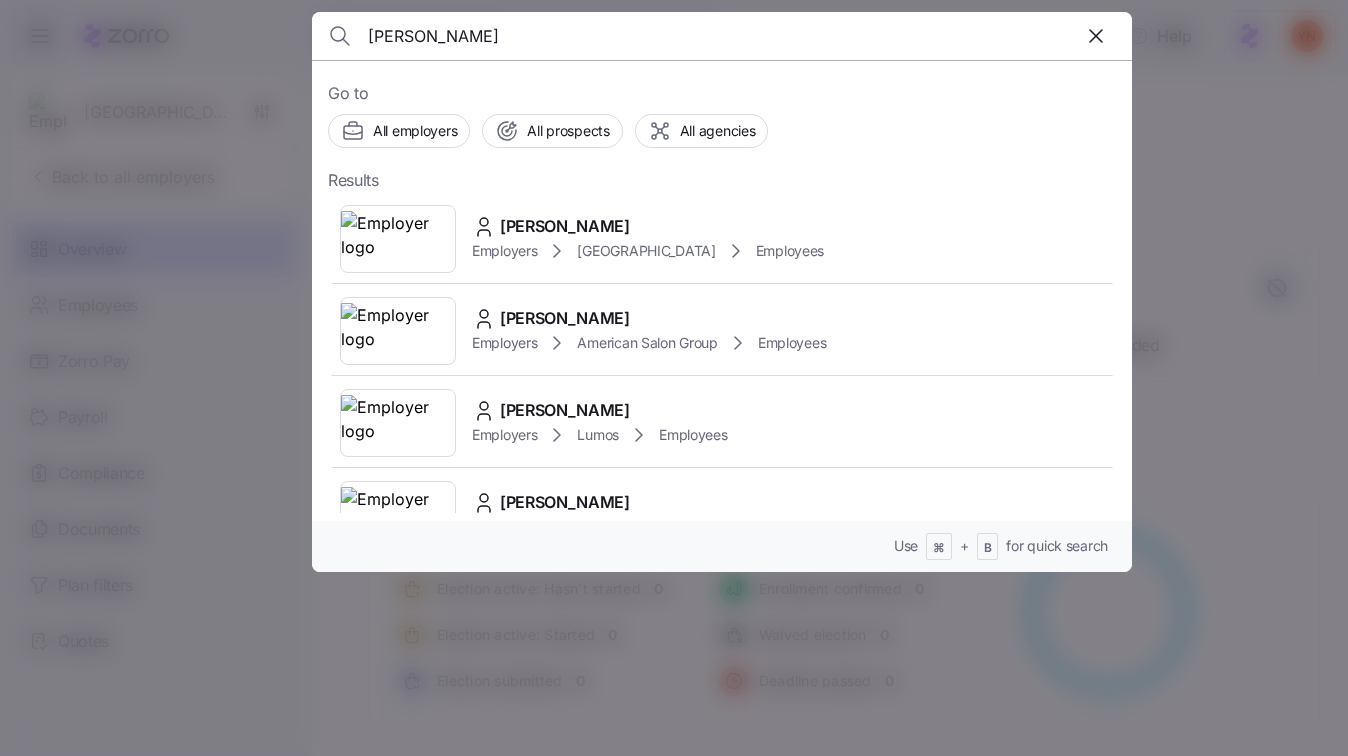 drag, startPoint x: 197, startPoint y: 156, endPoint x: 185, endPoint y: 153, distance: 12.369317 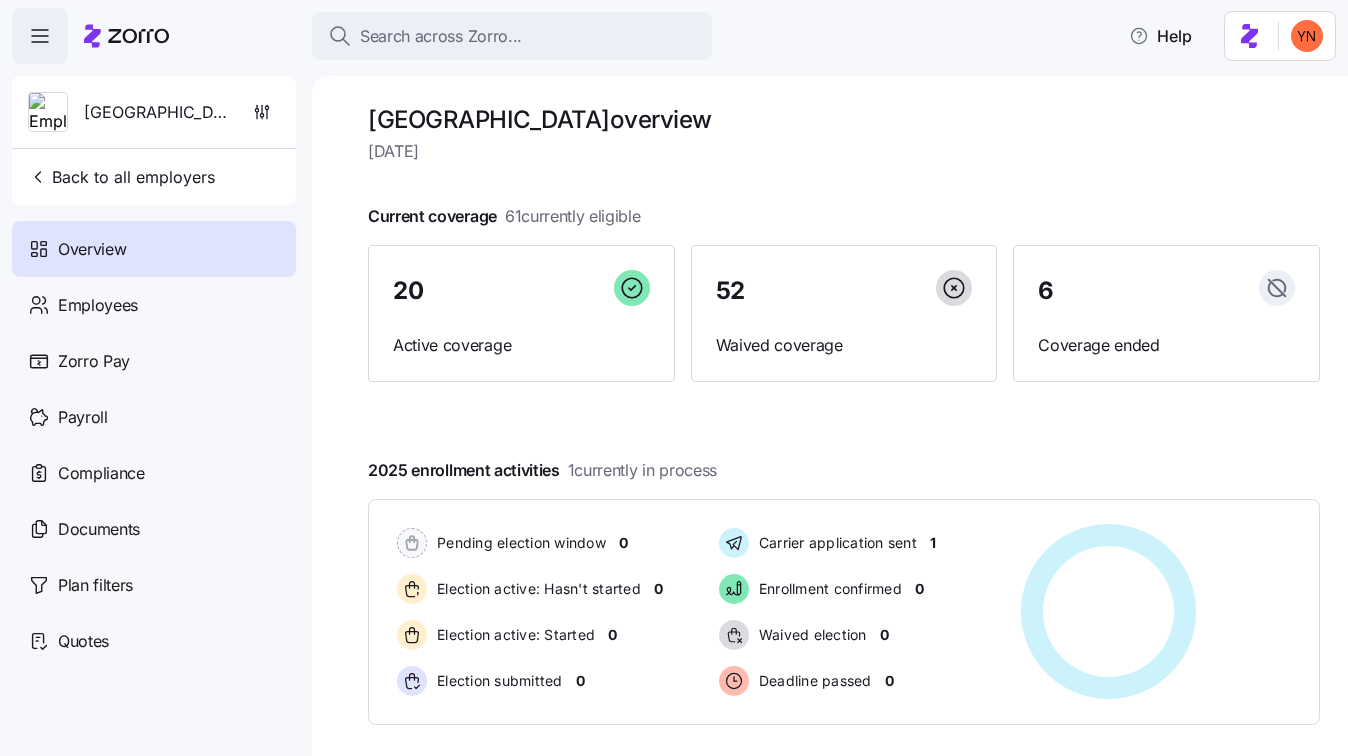 click on "[GEOGRAPHIC_DATA]" at bounding box center [156, 112] 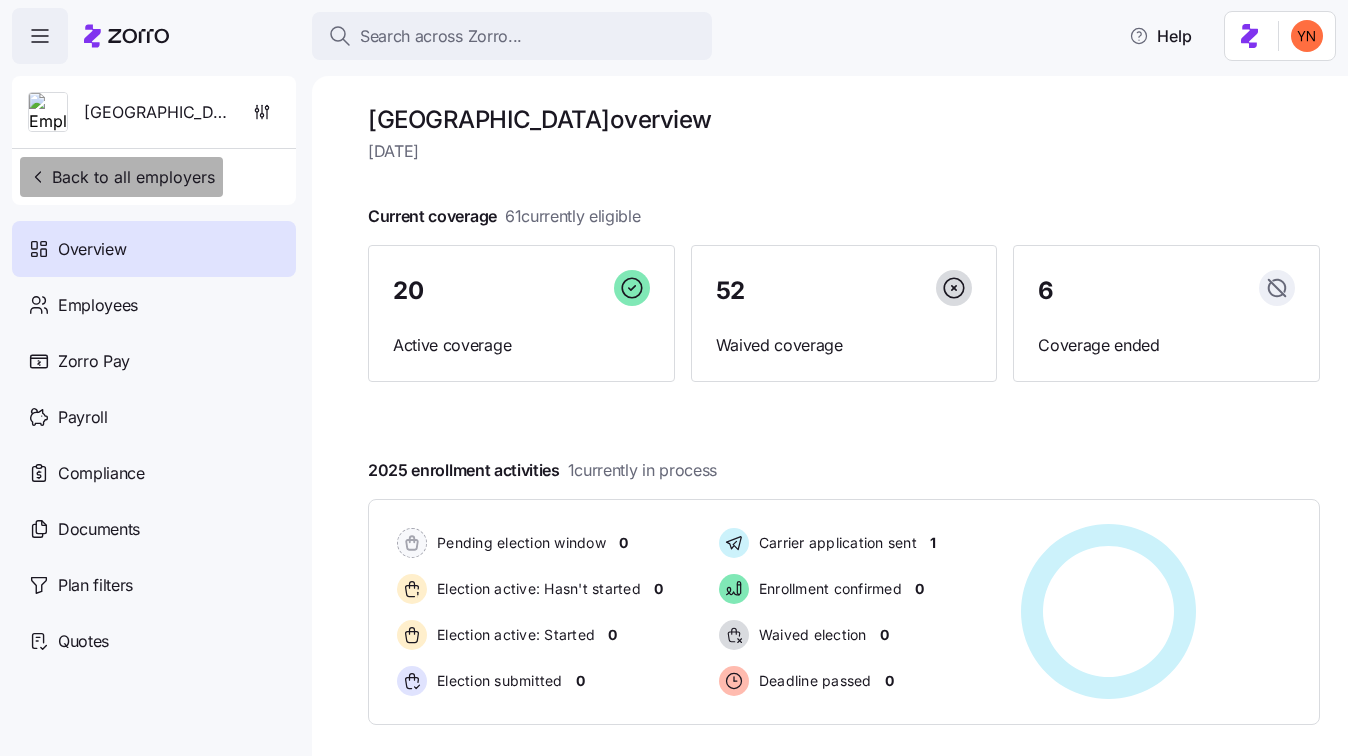 click on "Back to all employers" at bounding box center (121, 177) 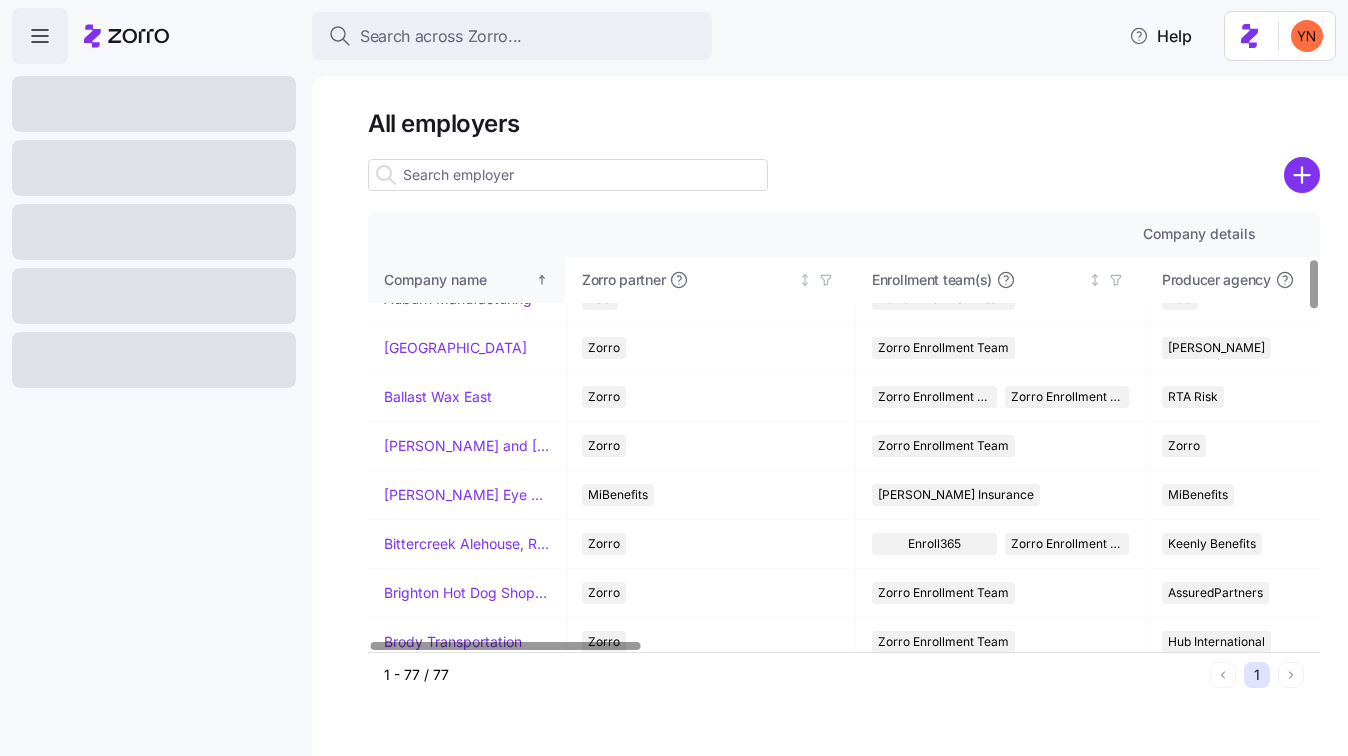 scroll, scrollTop: 425, scrollLeft: 2, axis: both 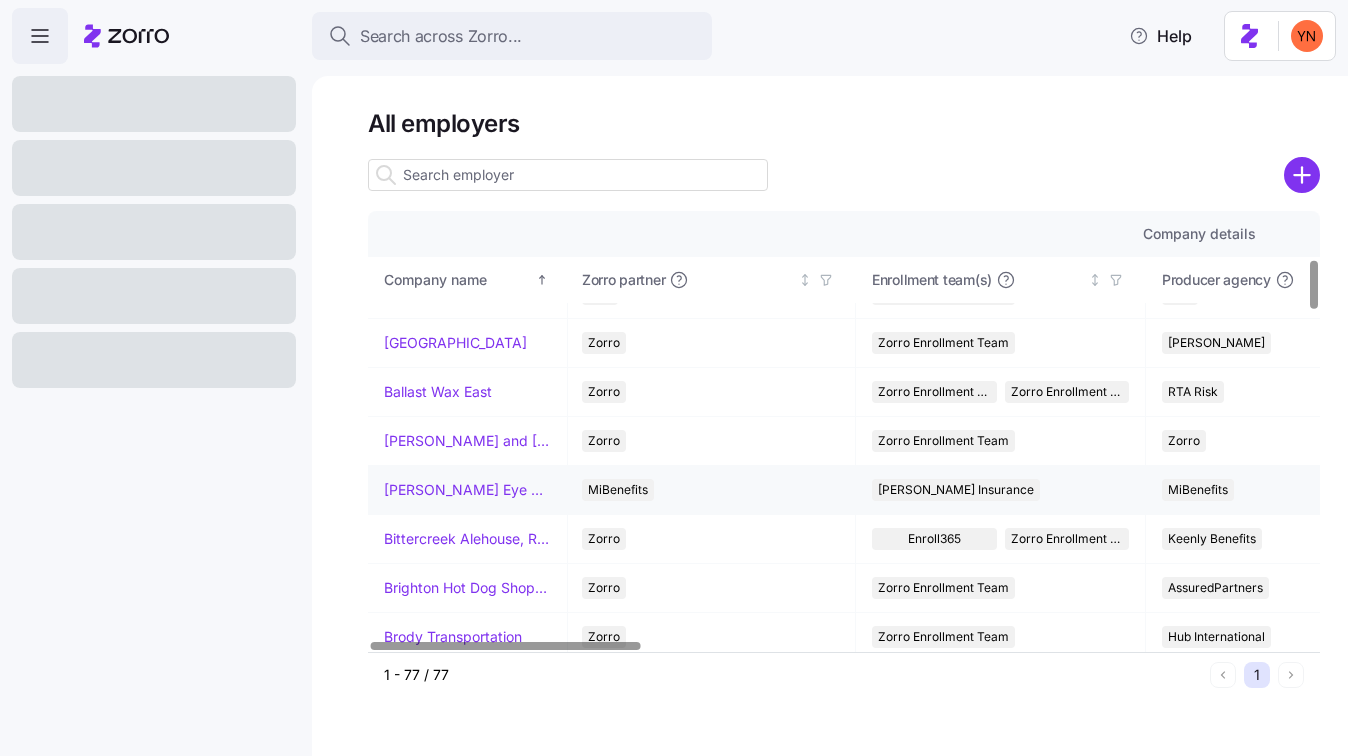 click on "[PERSON_NAME] Eye Associates" at bounding box center (467, 490) 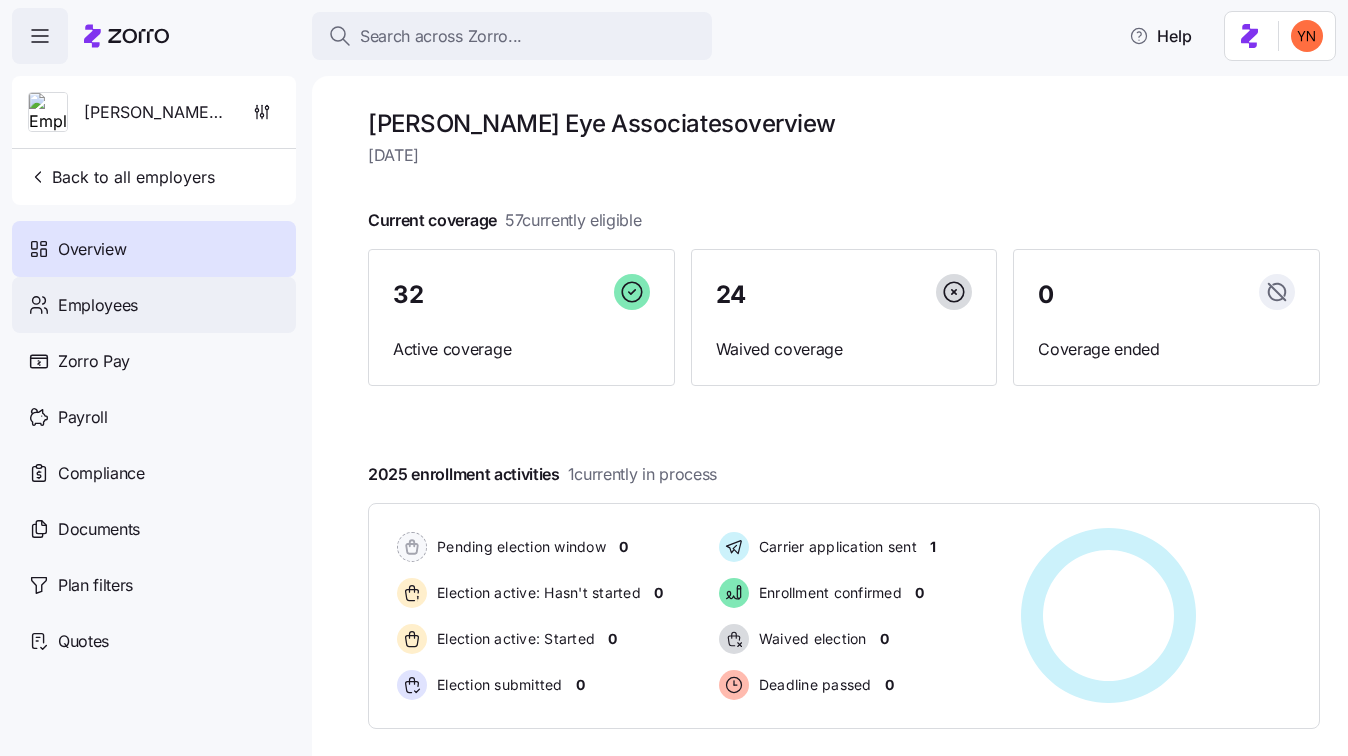 click on "Employees" at bounding box center (98, 305) 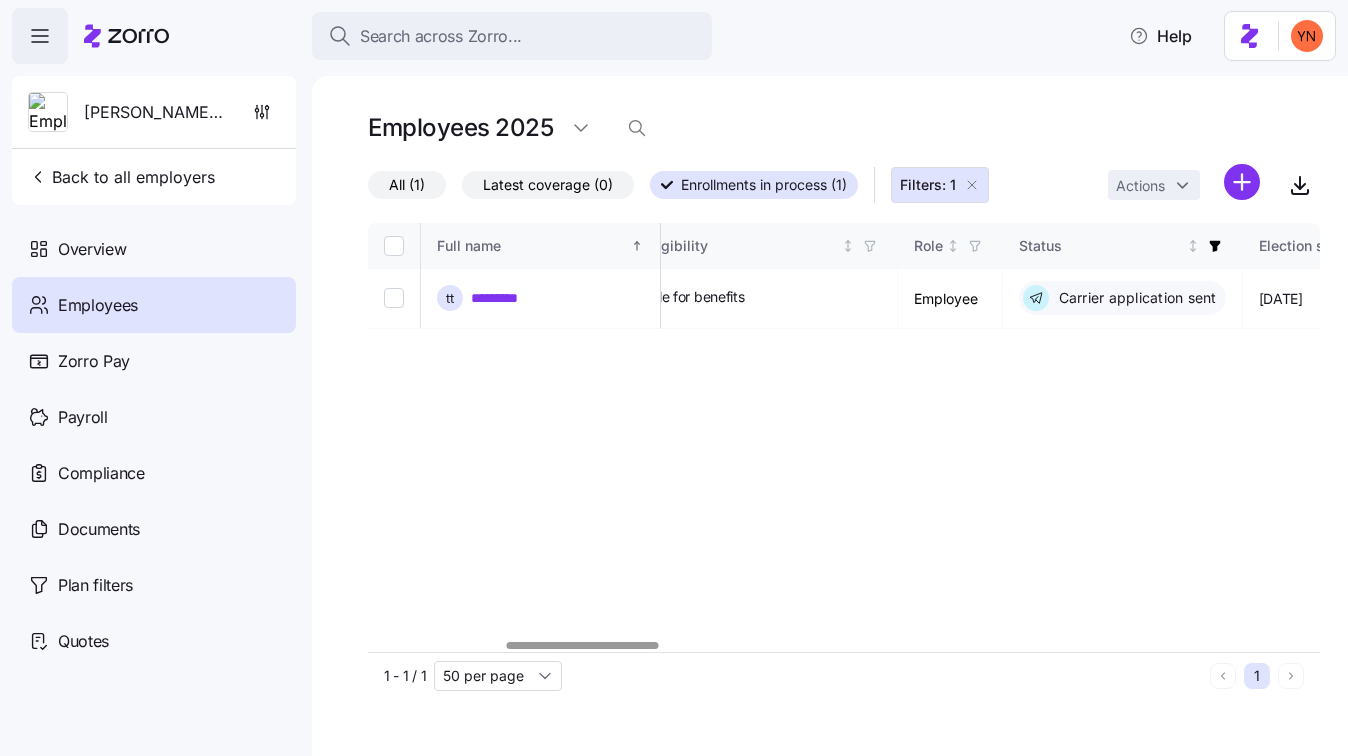 scroll, scrollTop: 0, scrollLeft: 877, axis: horizontal 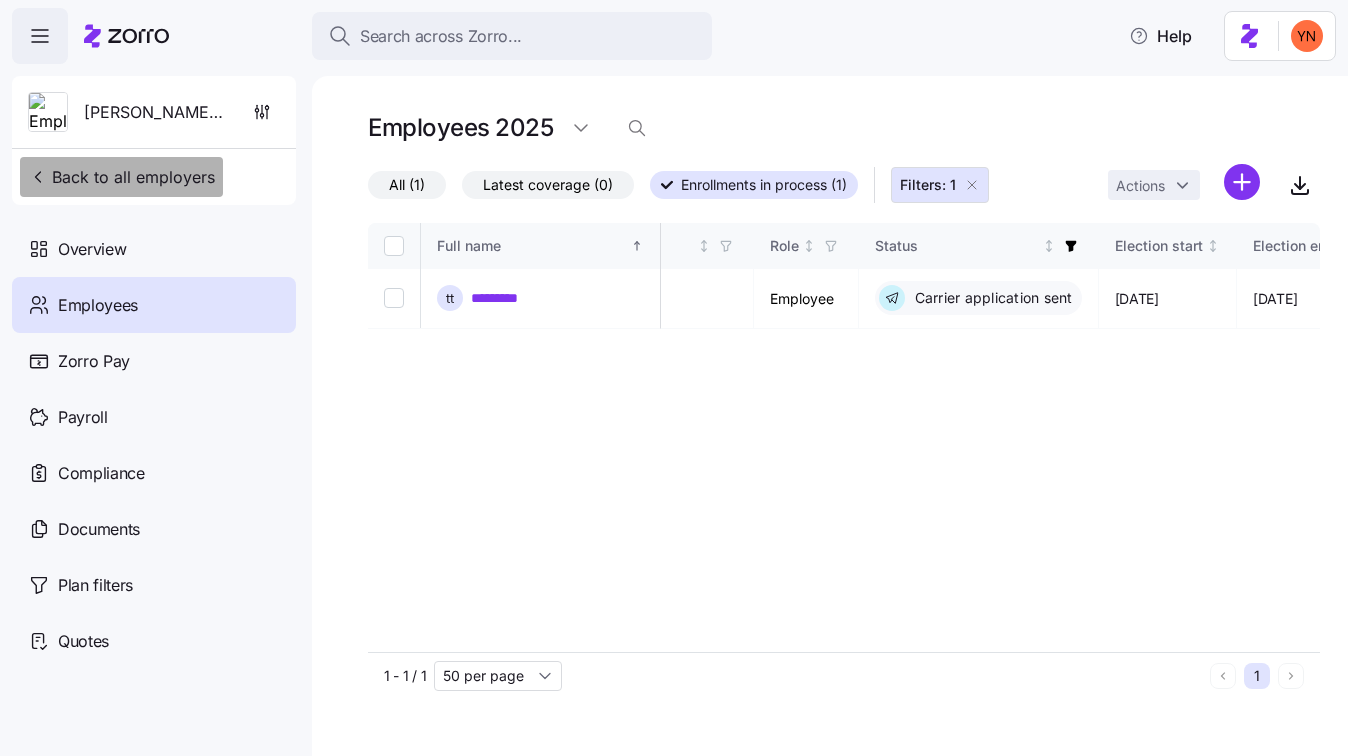 click on "Back to all employers" at bounding box center (121, 177) 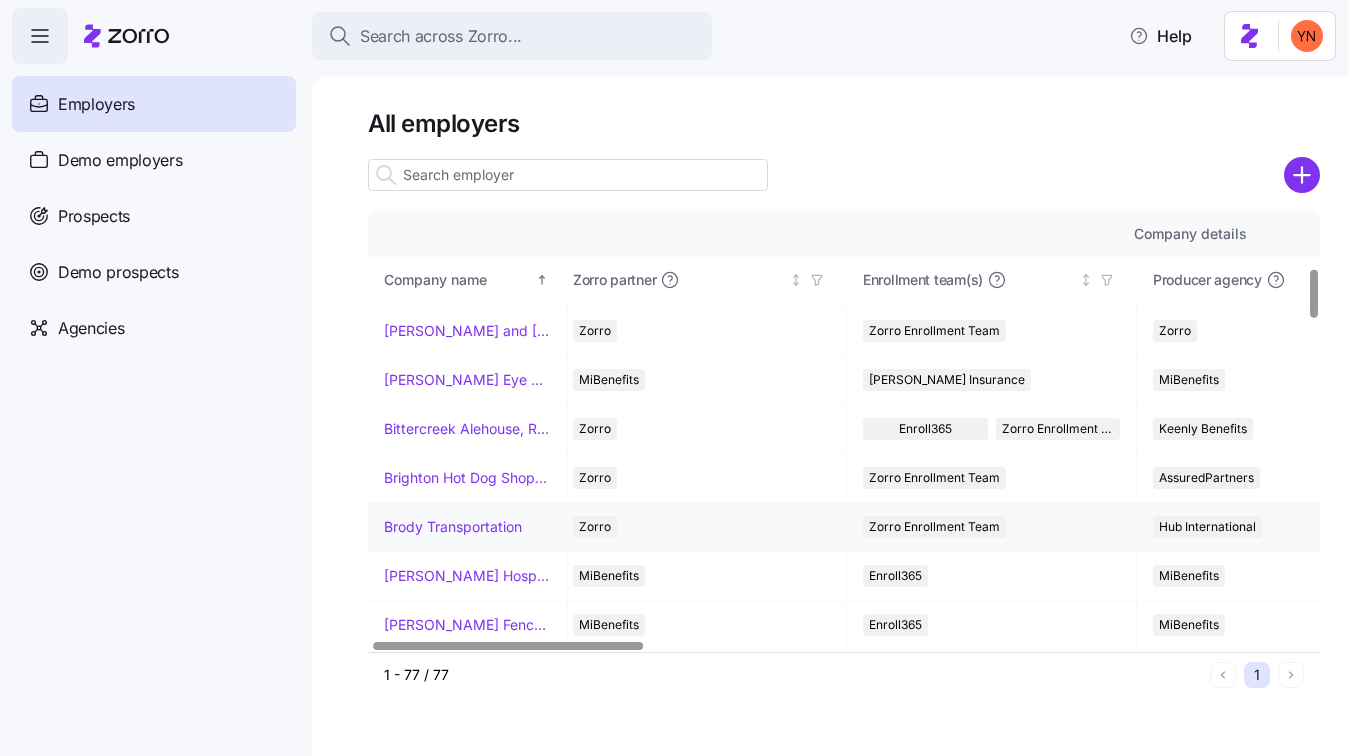 scroll, scrollTop: 481, scrollLeft: 11, axis: both 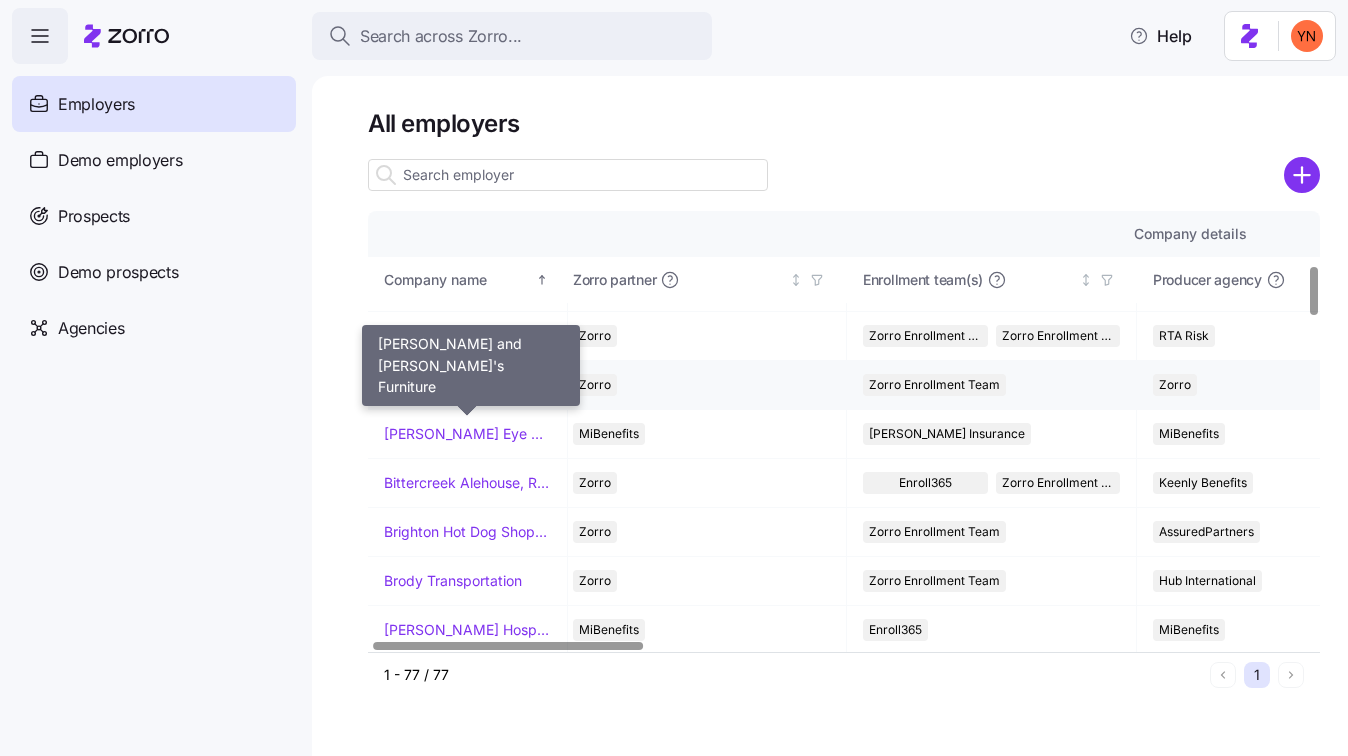 click on "[PERSON_NAME] and [PERSON_NAME]'s Furniture" at bounding box center [467, 385] 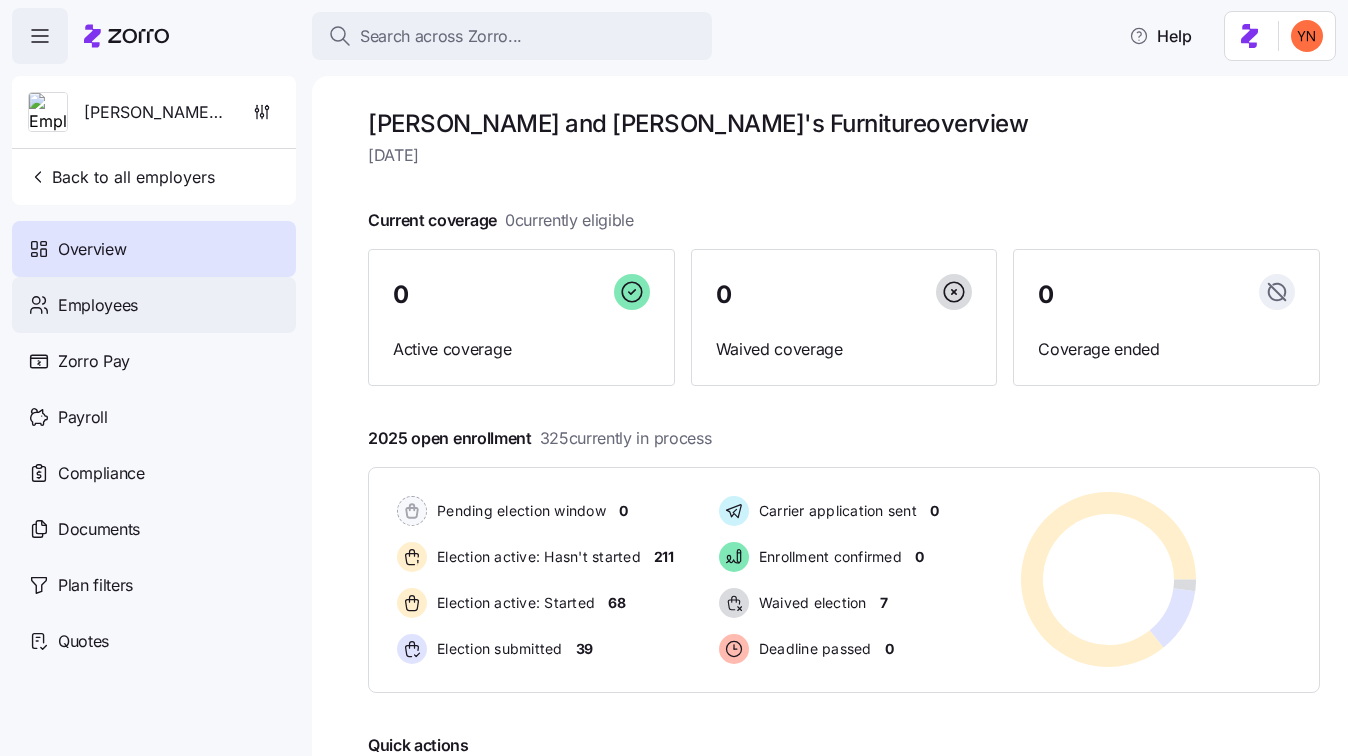click on "Employees" at bounding box center [154, 305] 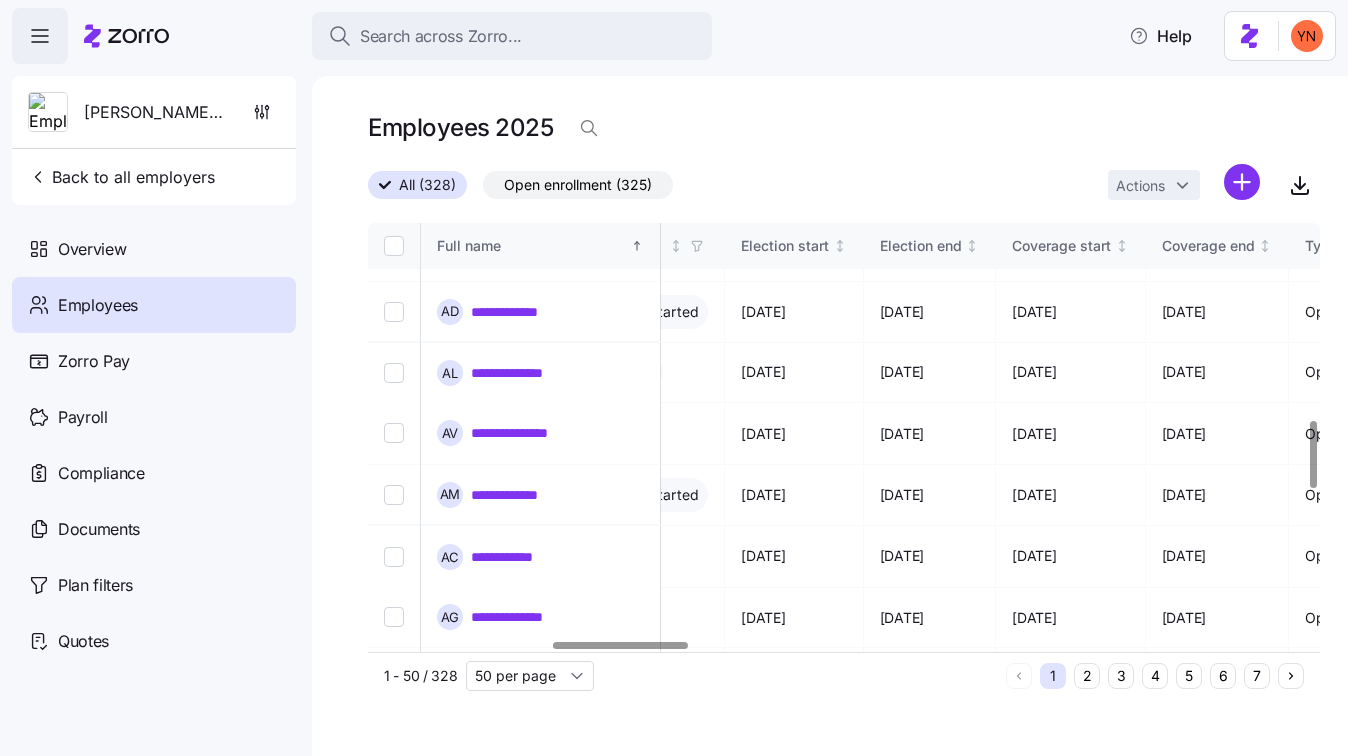 scroll, scrollTop: 1253, scrollLeft: 1289, axis: both 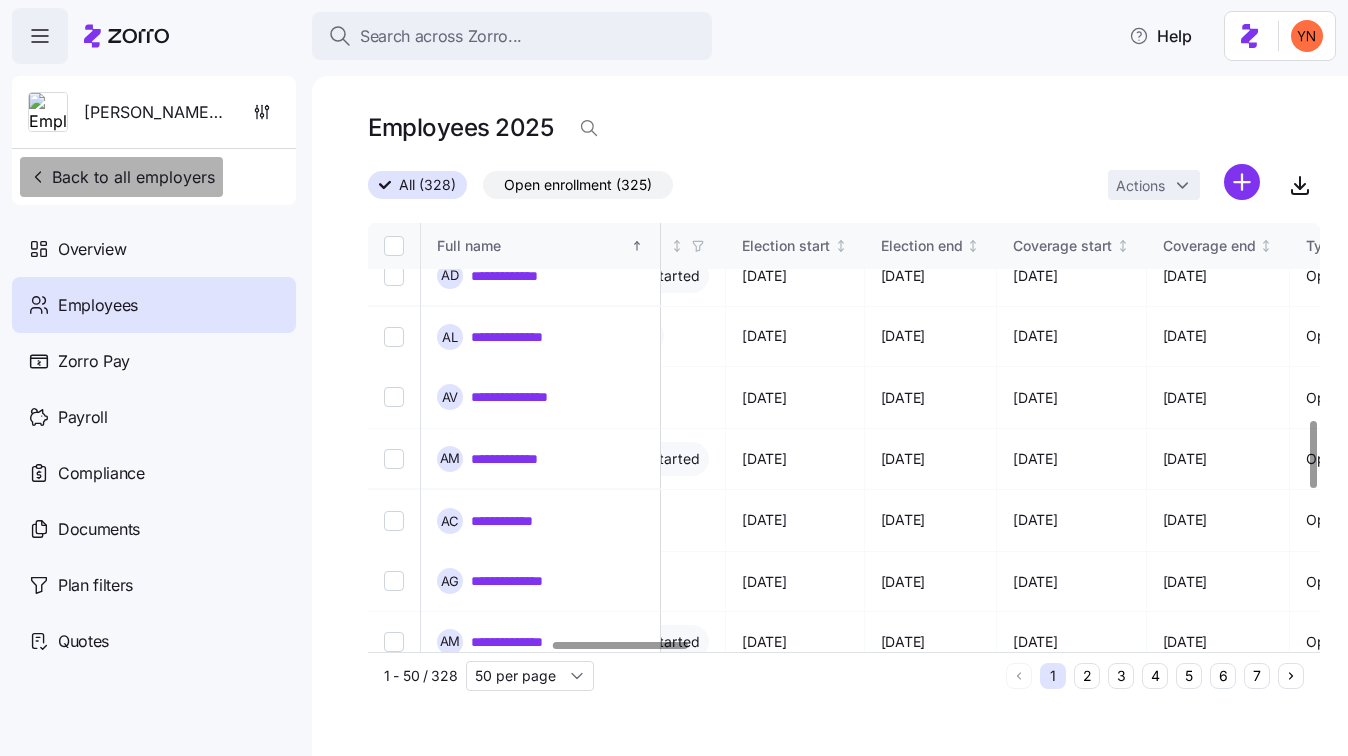 click on "Back to all employers" at bounding box center [121, 177] 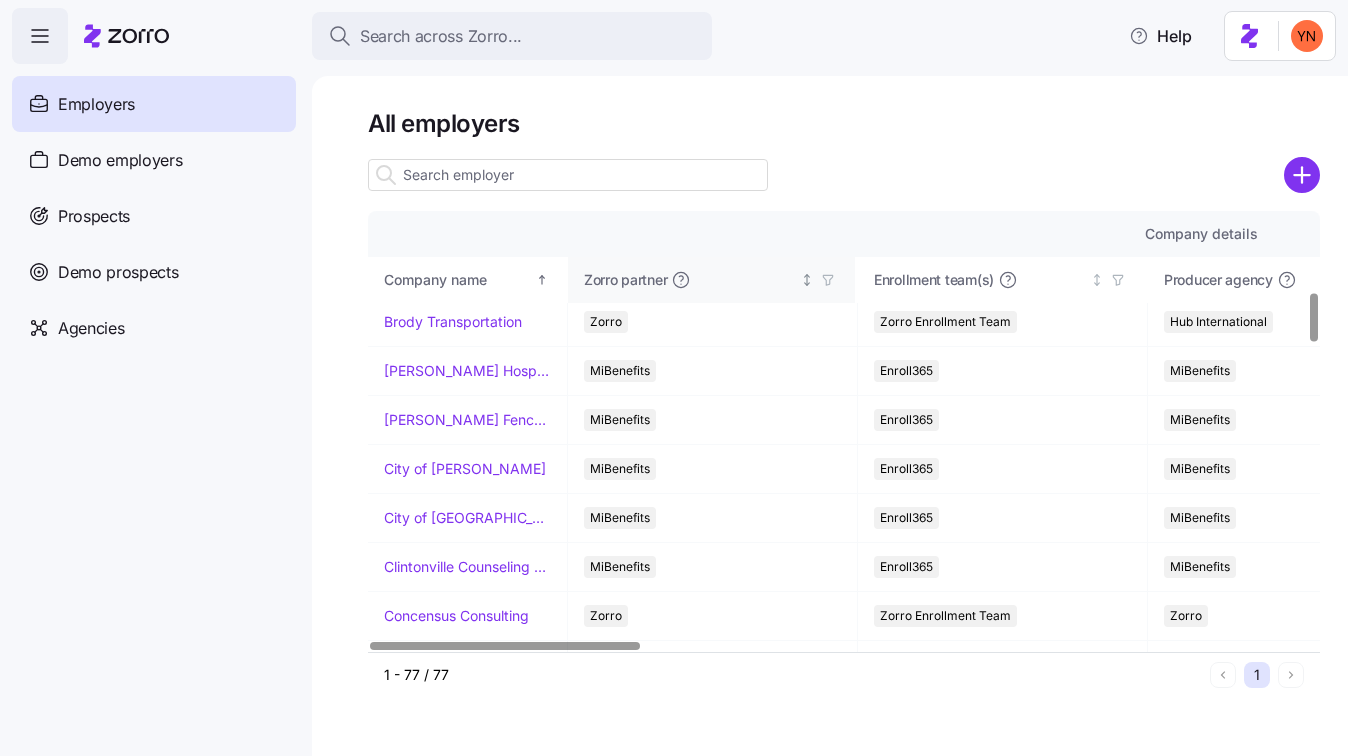 scroll, scrollTop: 769, scrollLeft: 0, axis: vertical 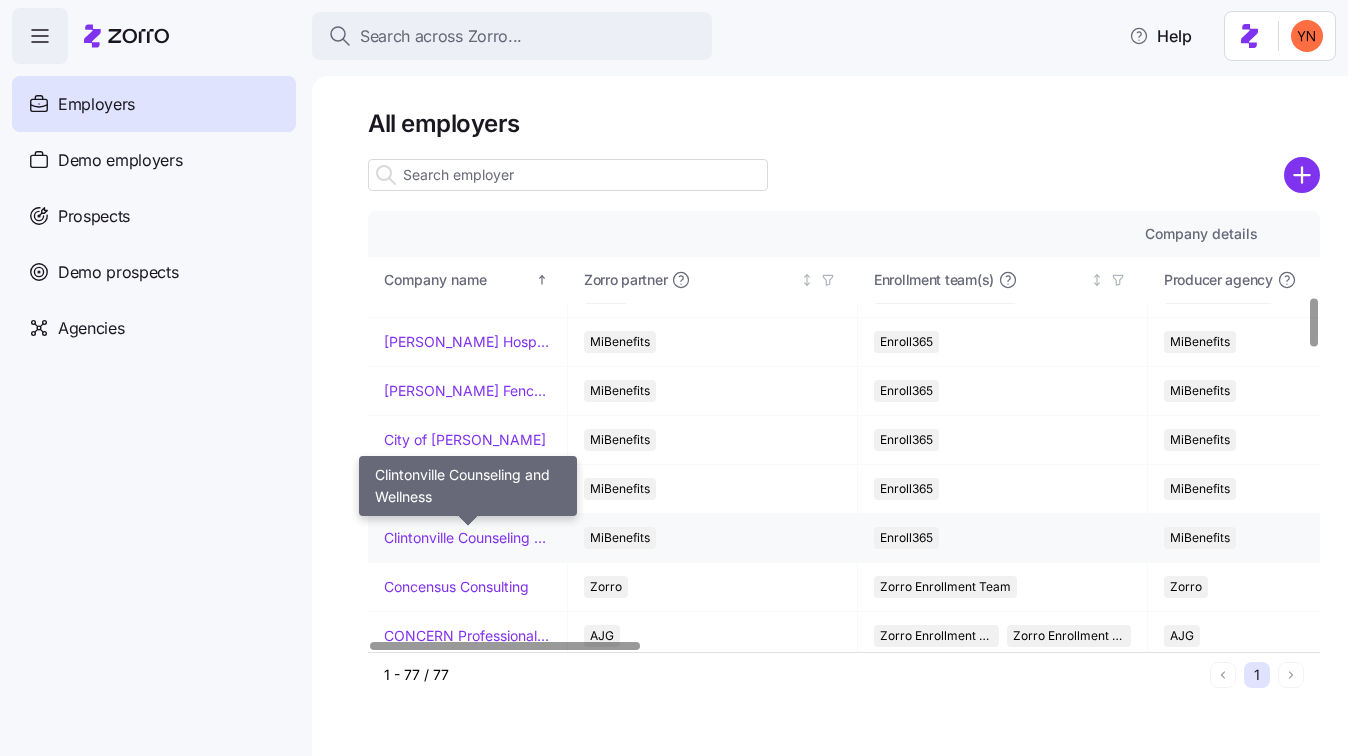 click on "Clintonville Counseling and Wellness" at bounding box center (467, 538) 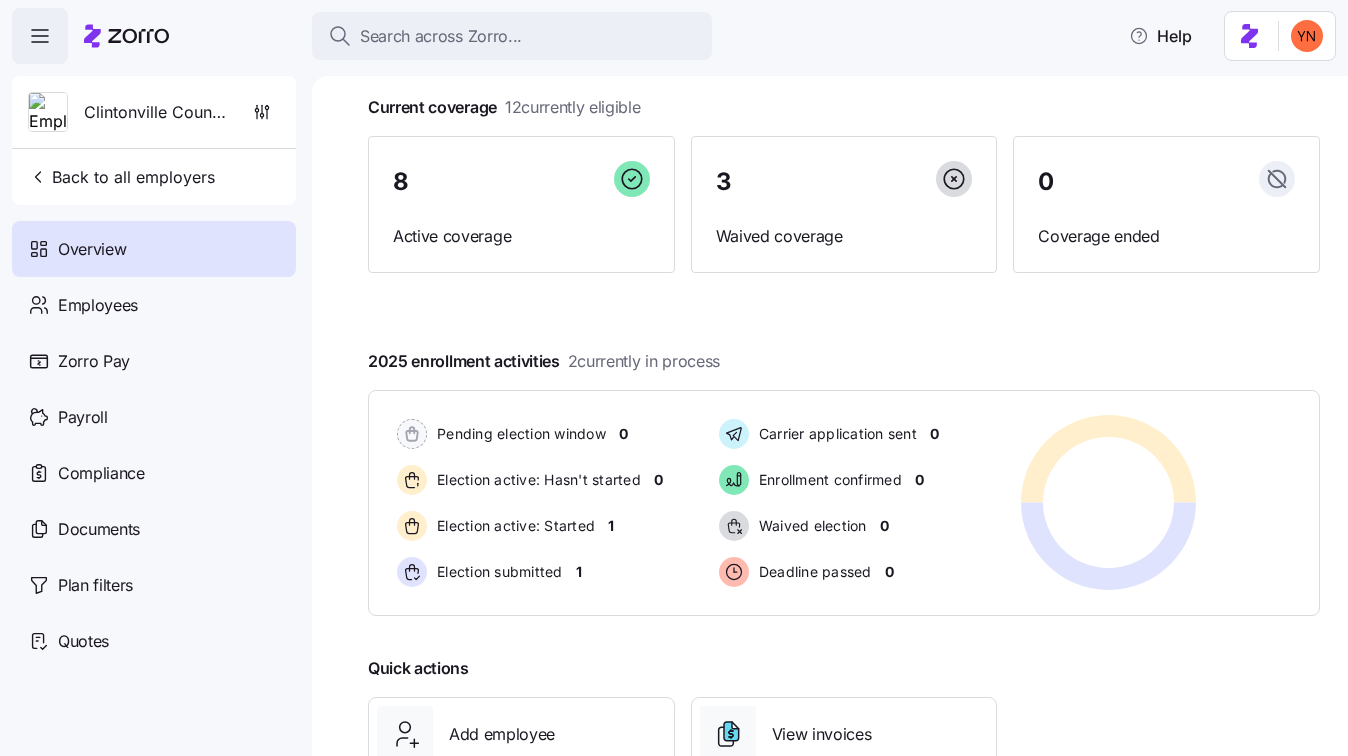 scroll, scrollTop: 138, scrollLeft: 0, axis: vertical 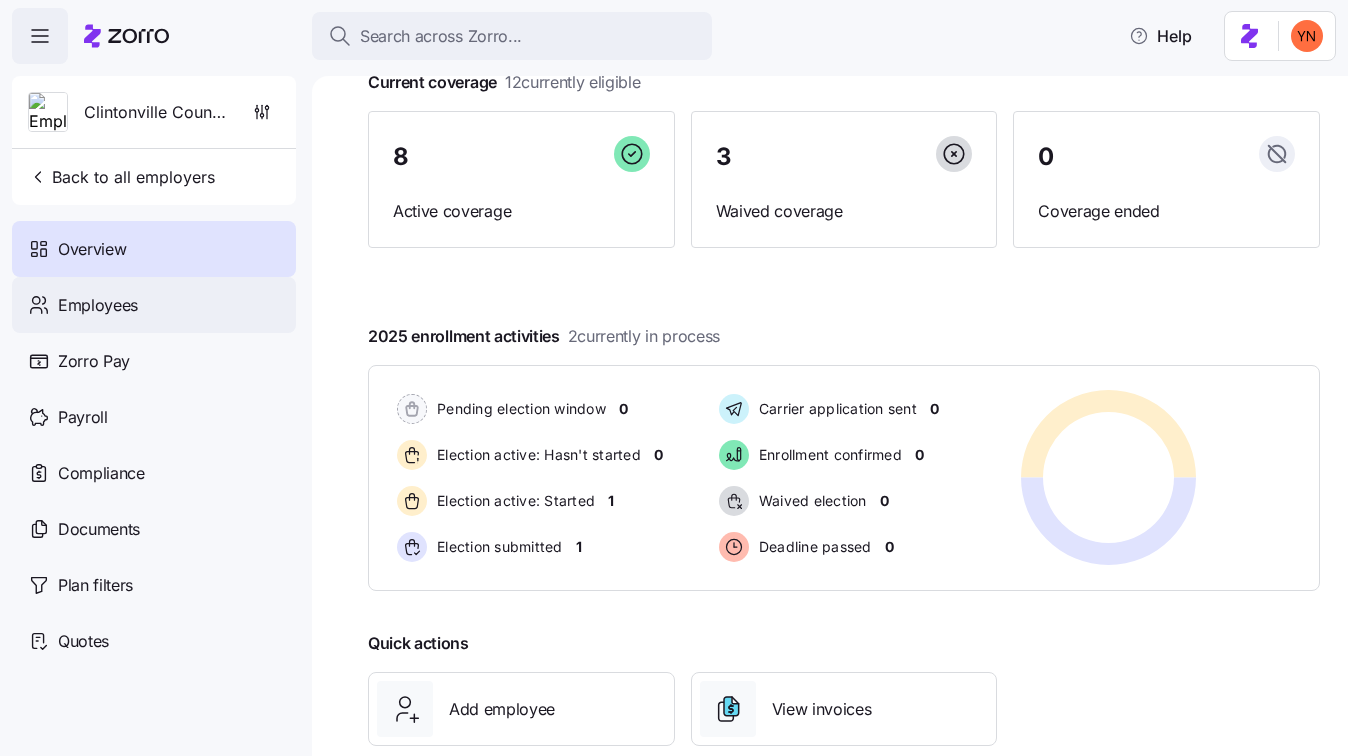 click on "Employees" at bounding box center (98, 305) 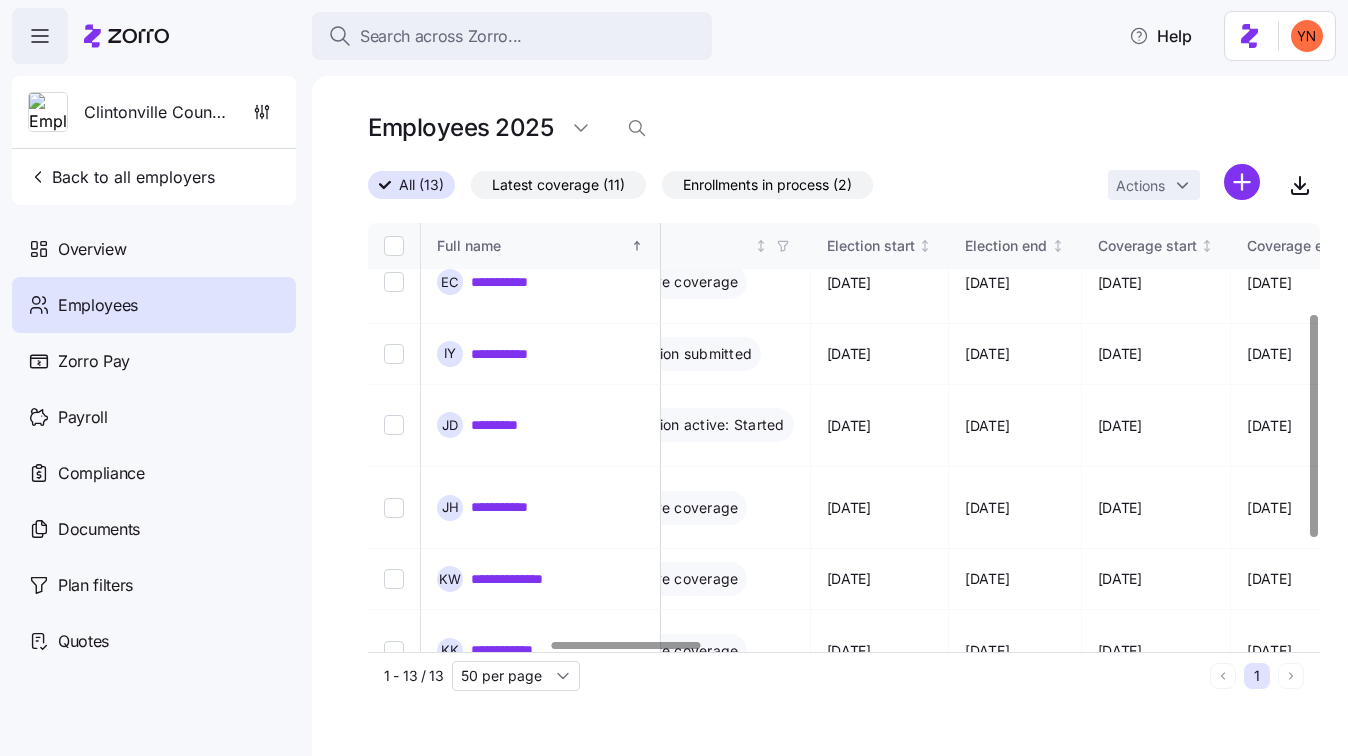 scroll, scrollTop: 178, scrollLeft: 1165, axis: both 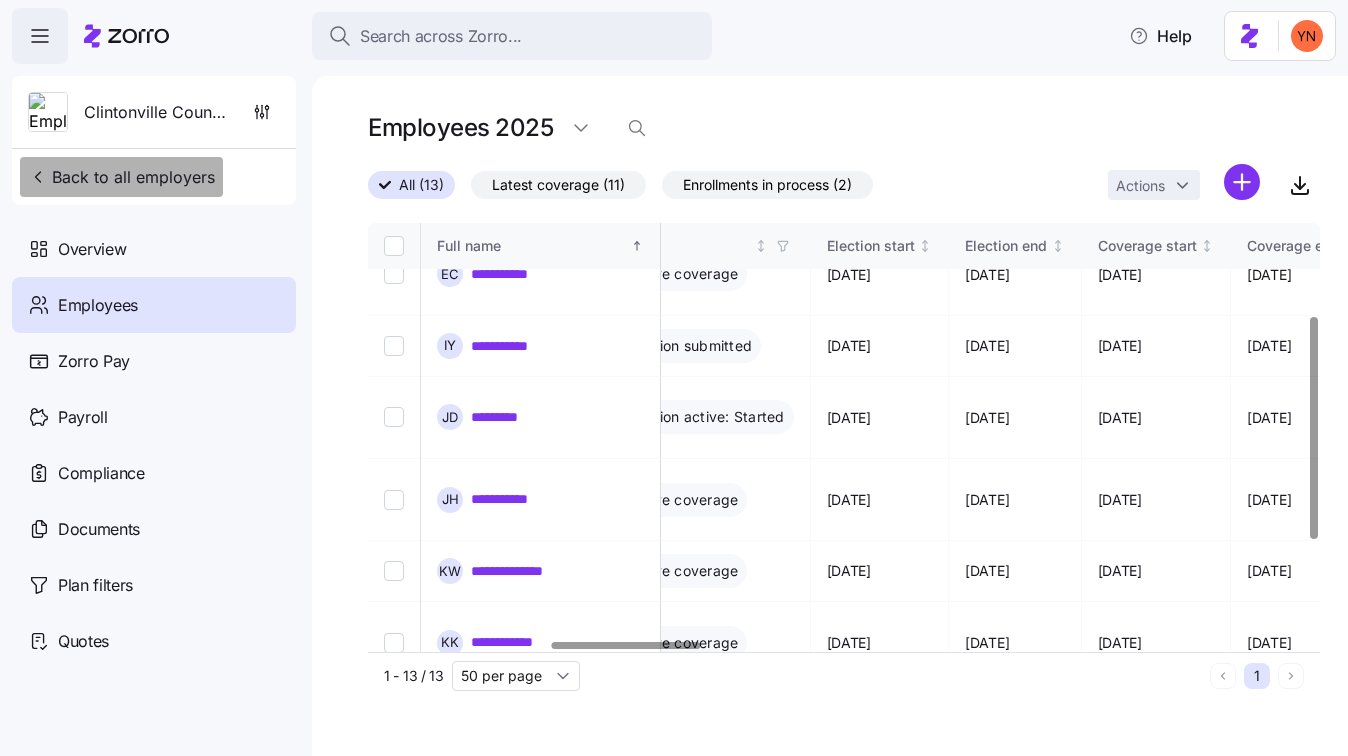 drag, startPoint x: 56, startPoint y: 187, endPoint x: 85, endPoint y: 186, distance: 29.017237 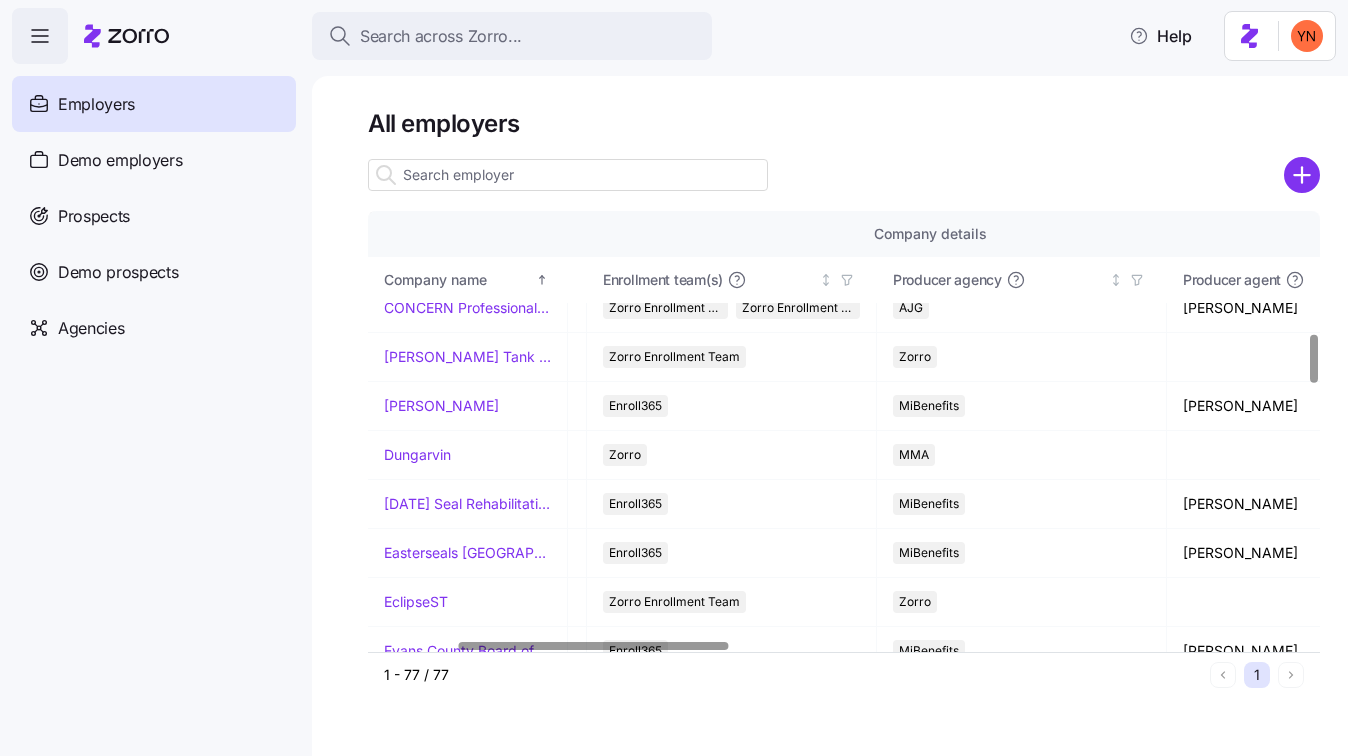 scroll, scrollTop: 1097, scrollLeft: 312, axis: both 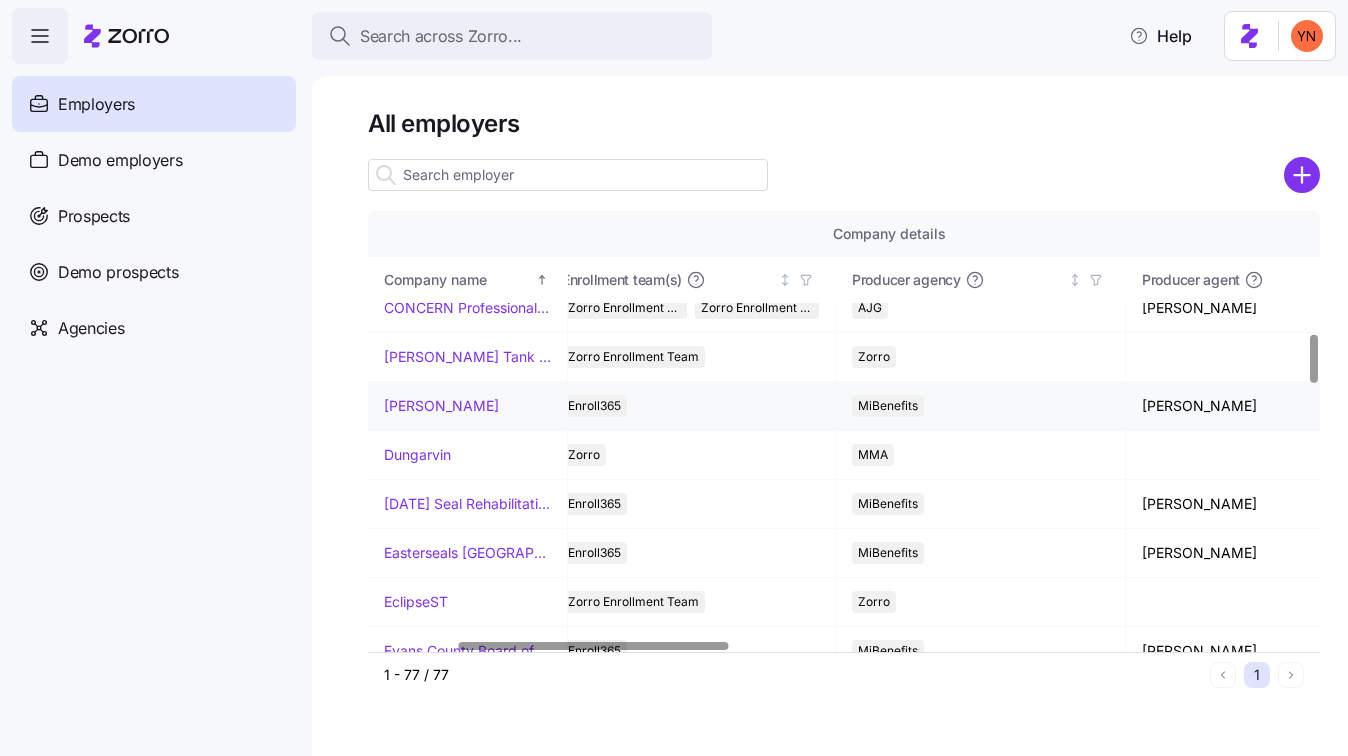 click on "[PERSON_NAME]" at bounding box center [441, 406] 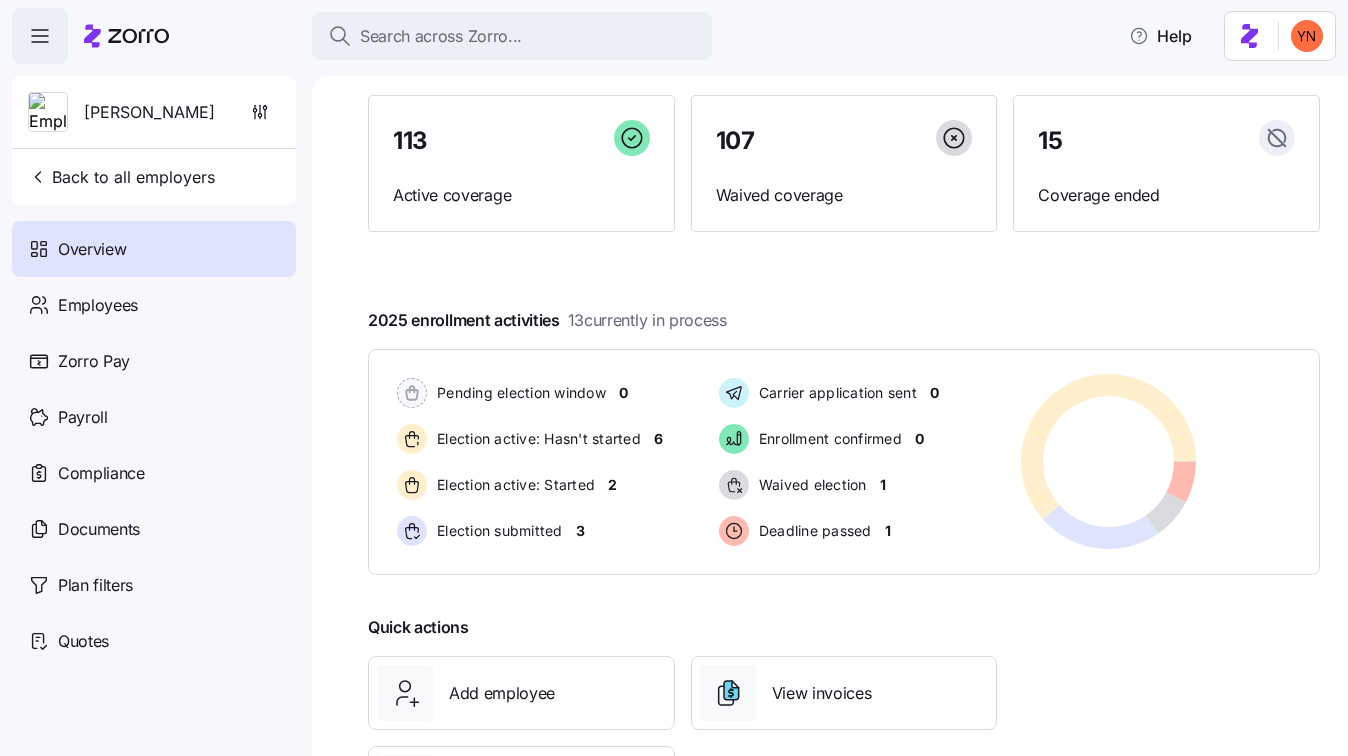 scroll, scrollTop: 145, scrollLeft: 0, axis: vertical 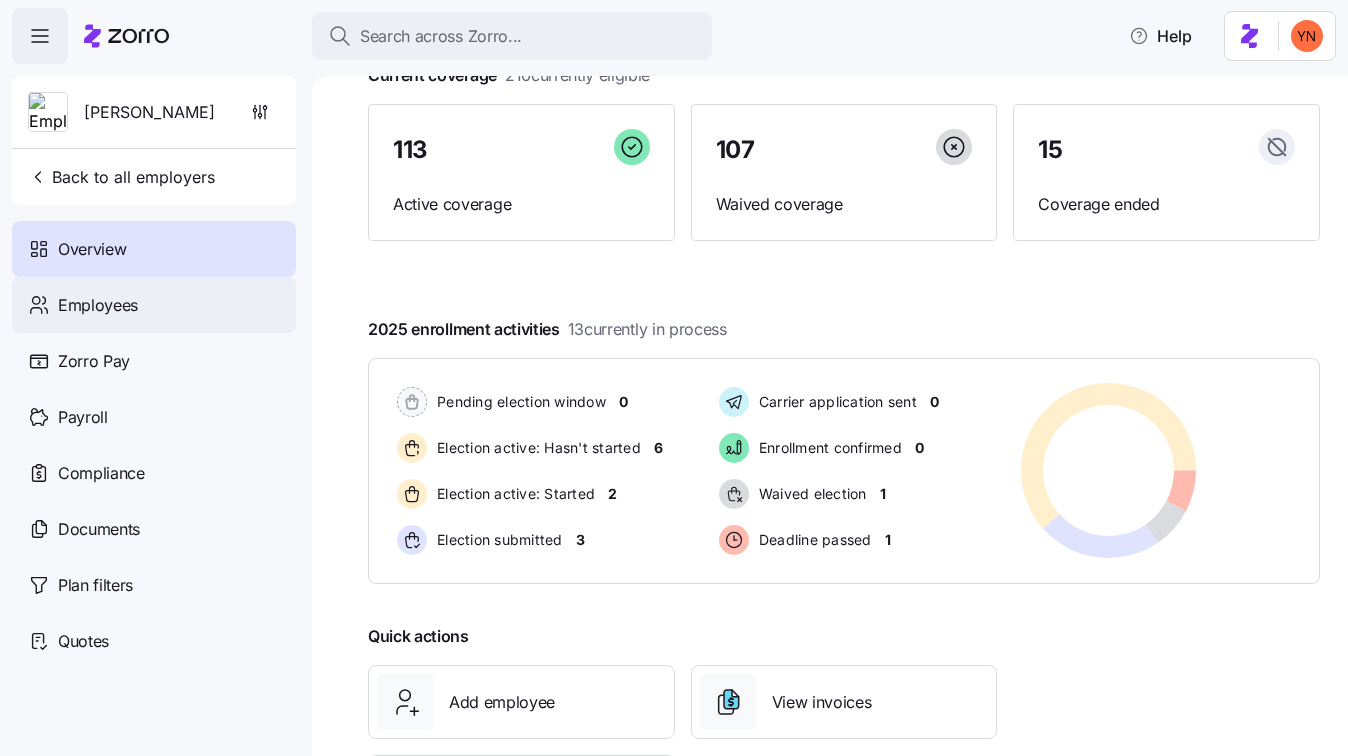 click on "Employees" at bounding box center (154, 305) 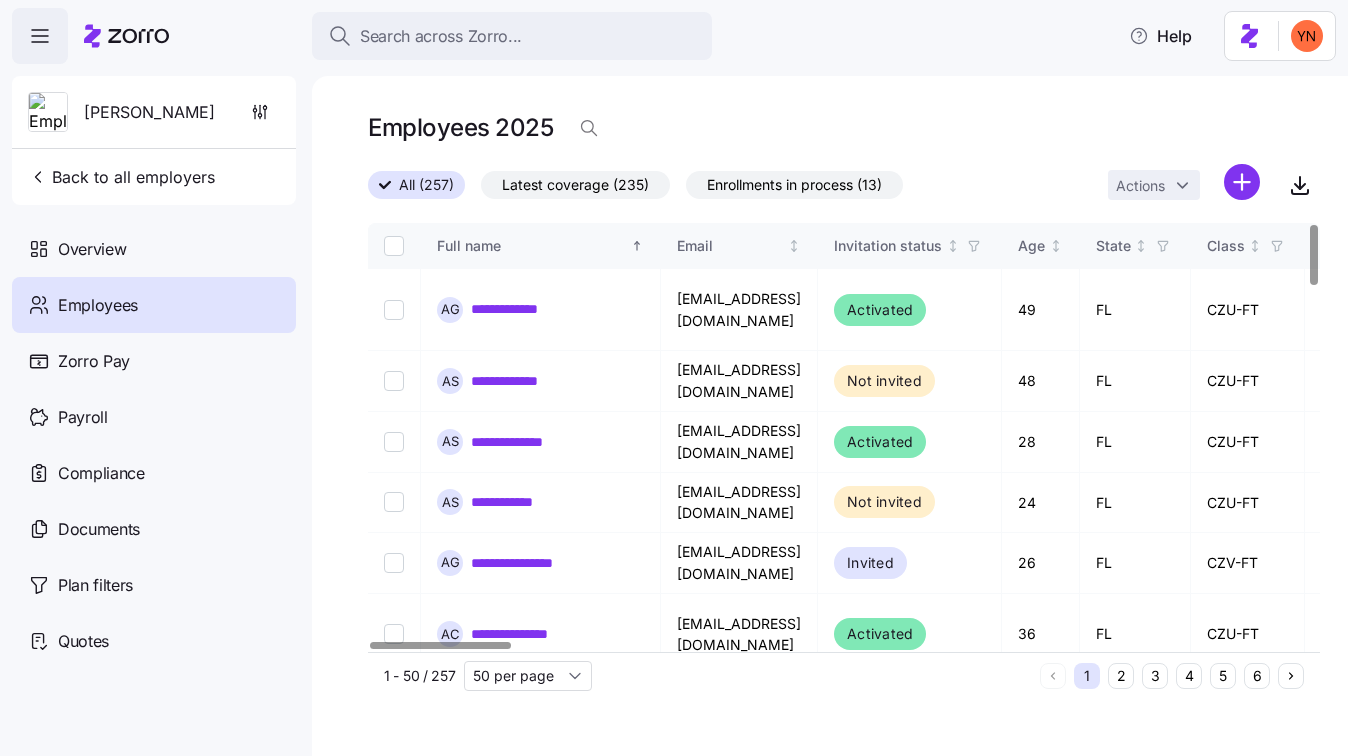 click on "Enrollments in process (13)" at bounding box center (794, 185) 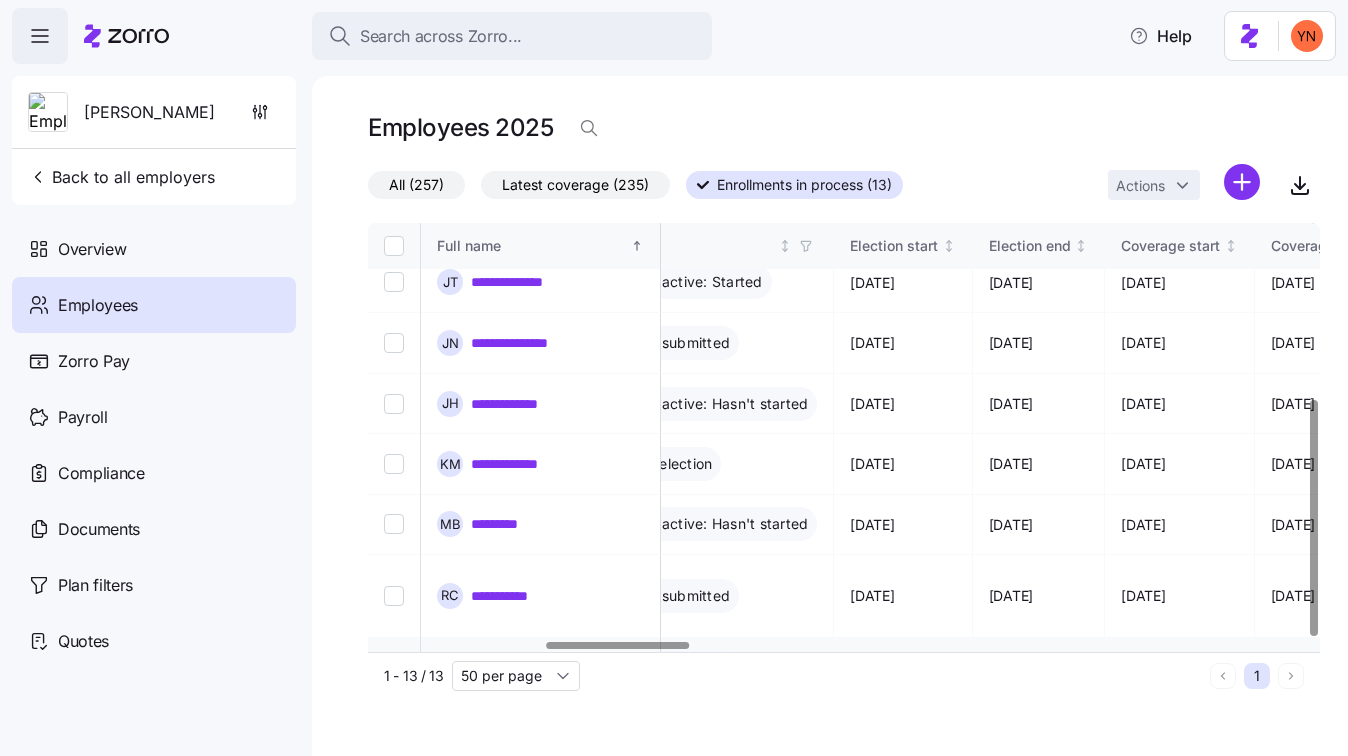 scroll, scrollTop: 318, scrollLeft: 1175, axis: both 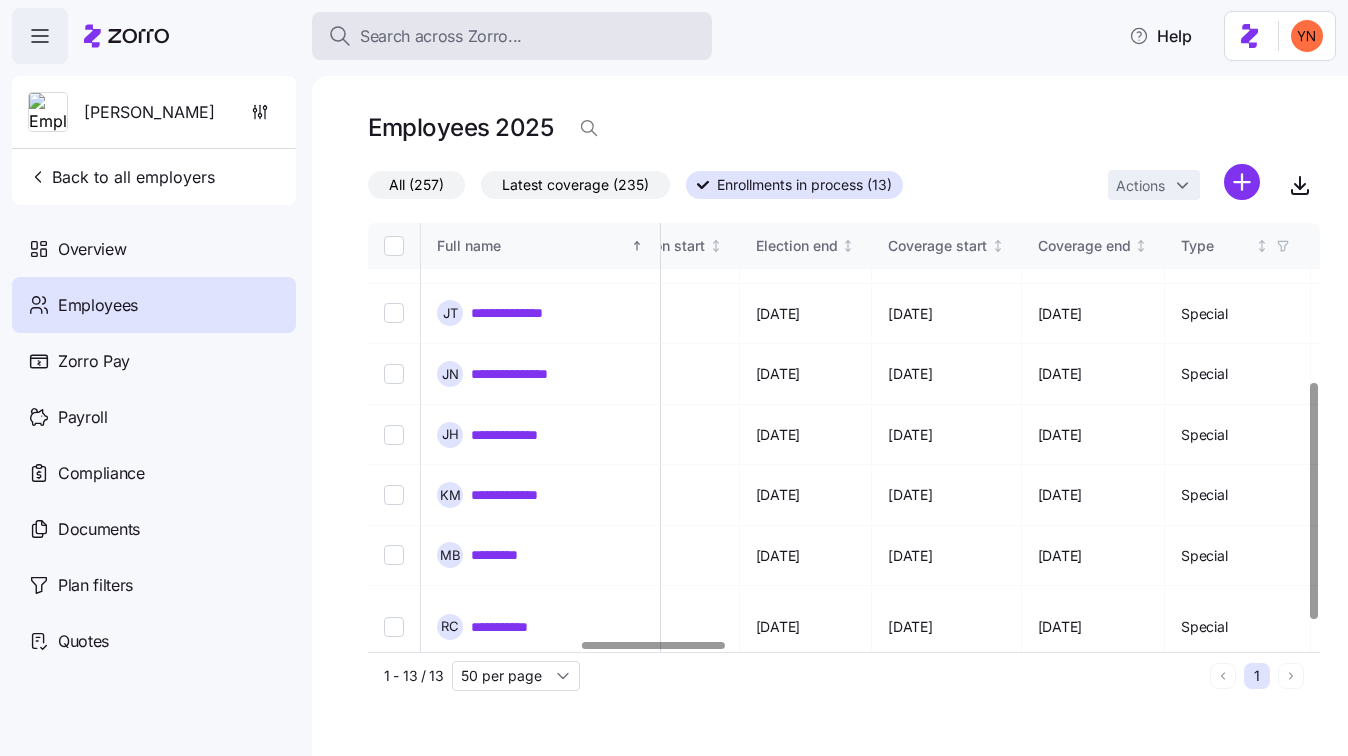 click on "Search across Zorro..." at bounding box center (441, 36) 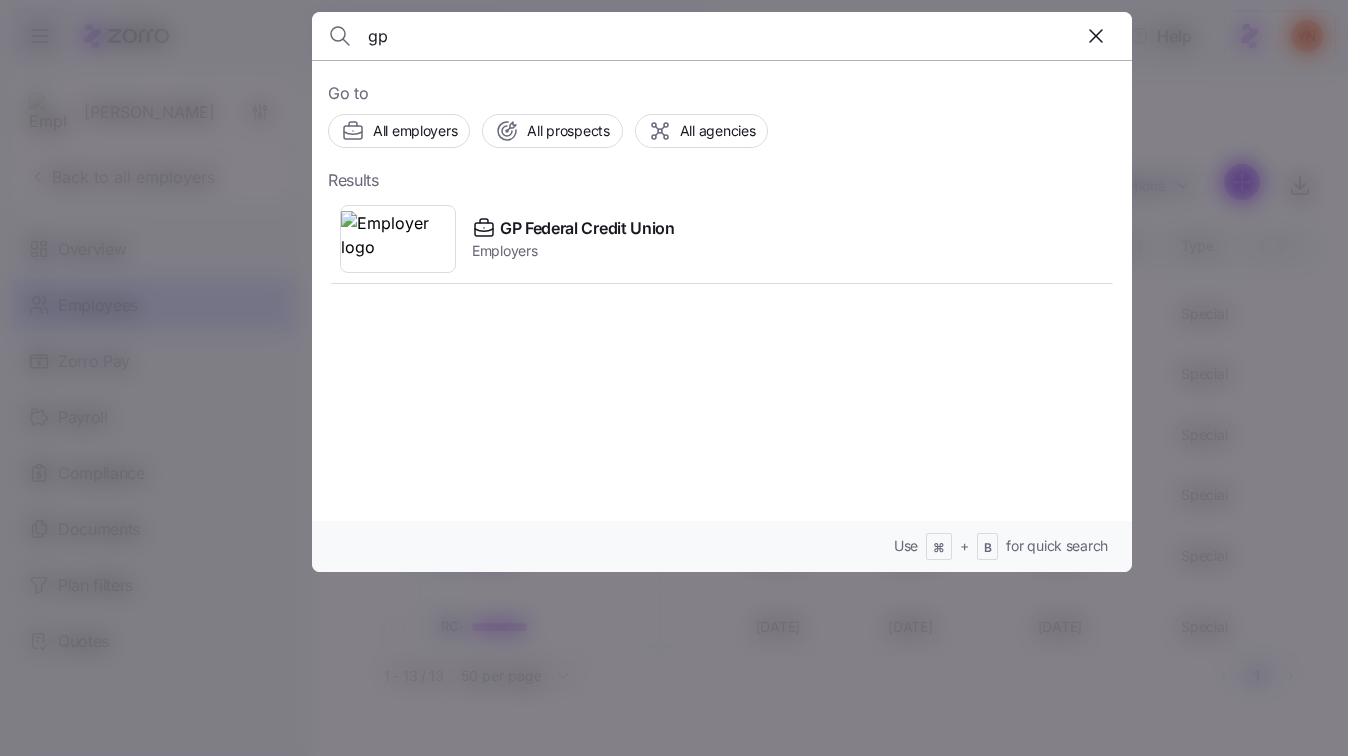 type on "gp" 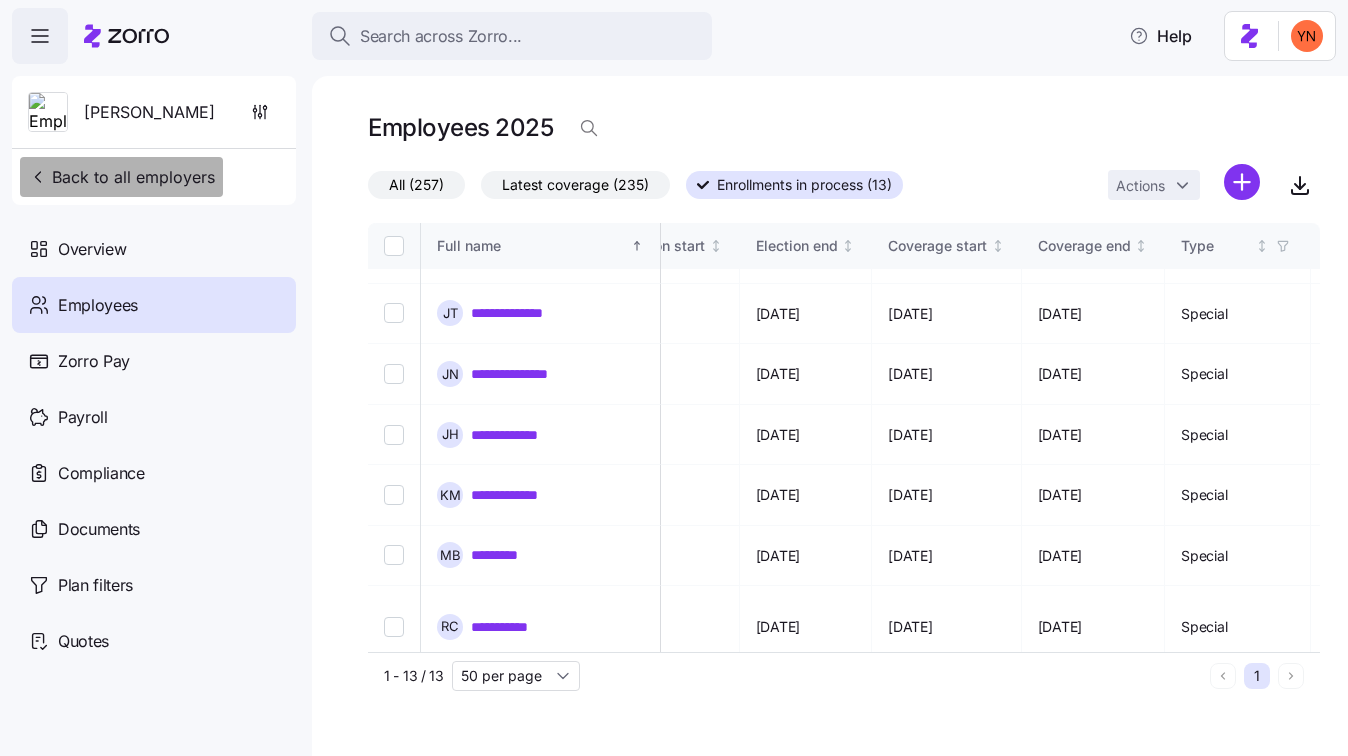 click on "Back to all employers" at bounding box center (121, 177) 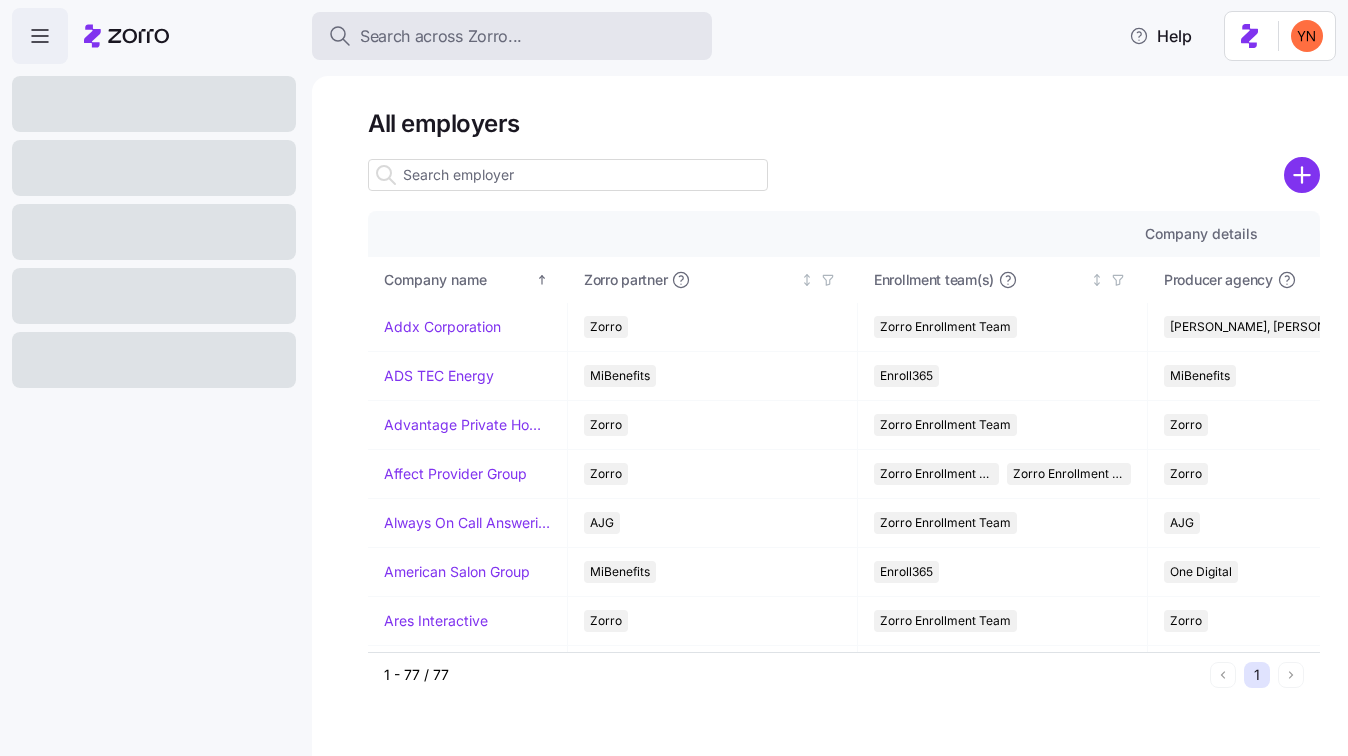 click on "Search across Zorro..." at bounding box center (441, 36) 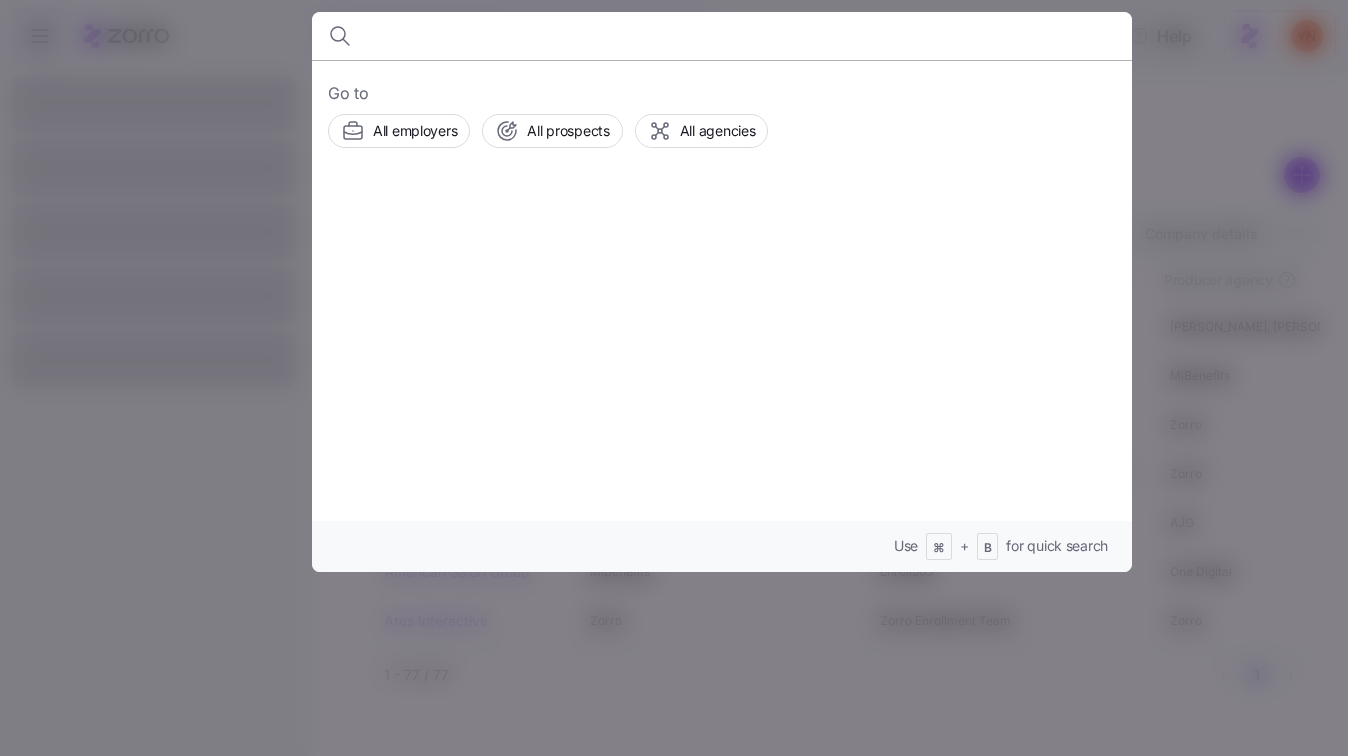 type 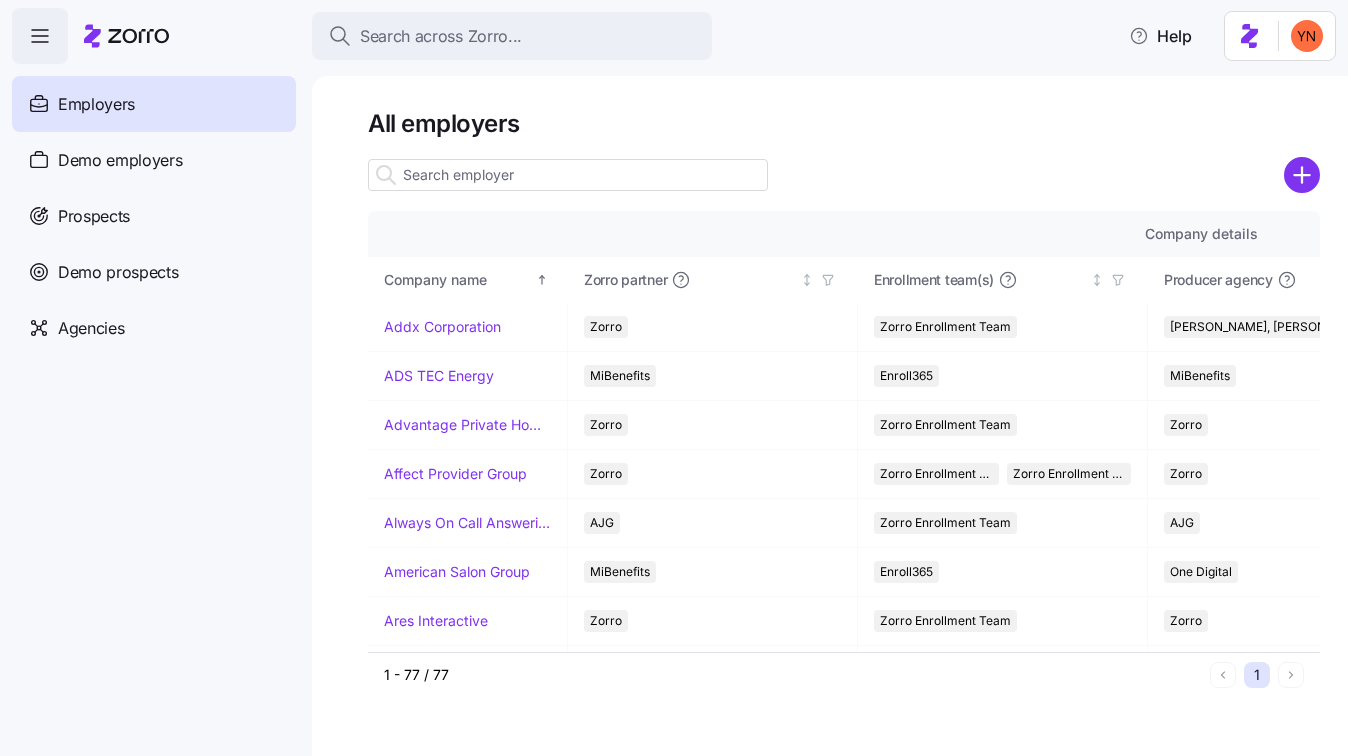 click at bounding box center (568, 175) 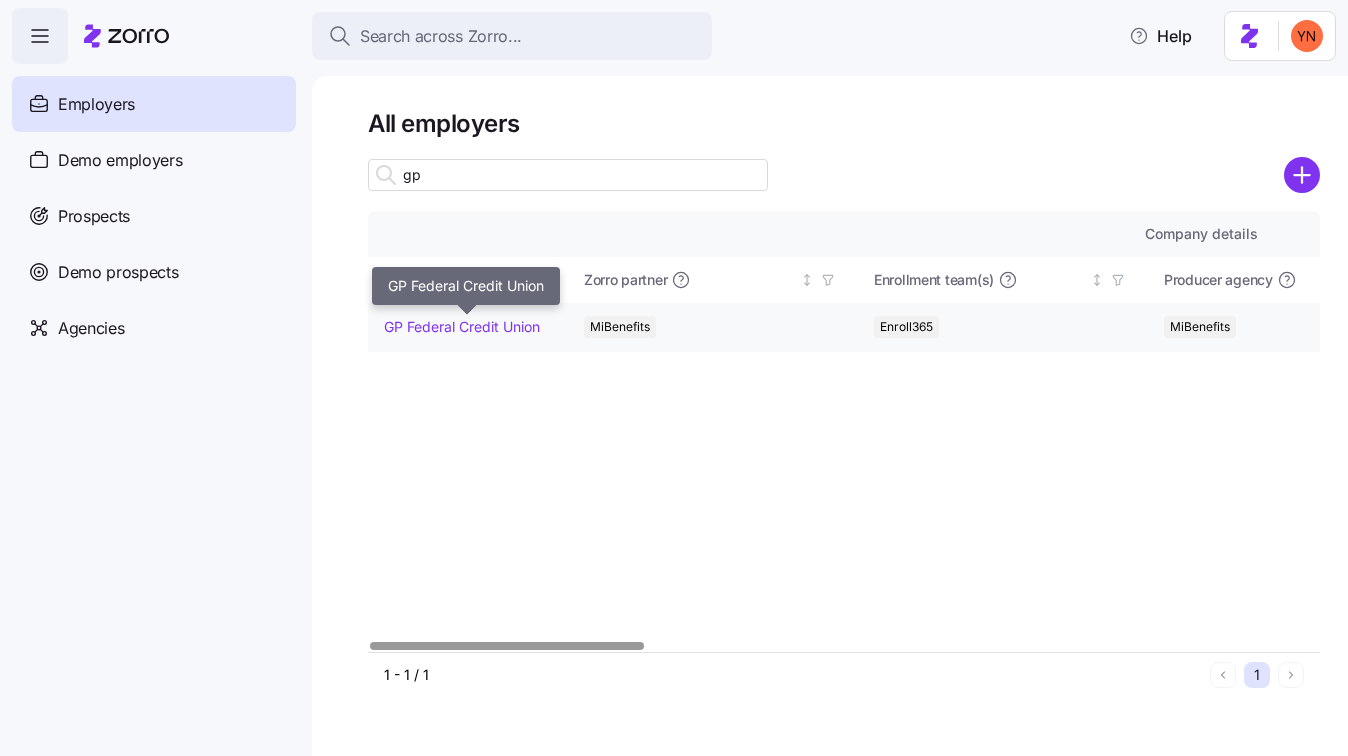 type on "gp" 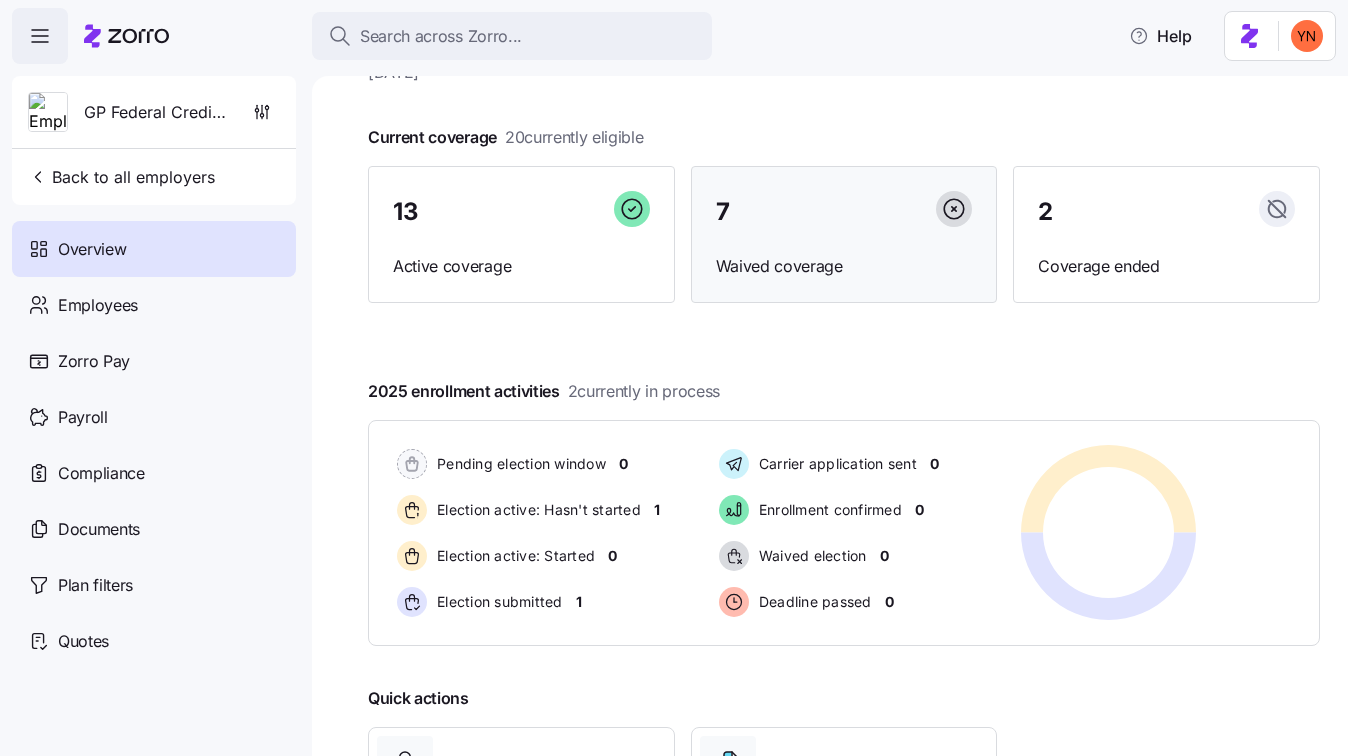 scroll, scrollTop: 99, scrollLeft: 0, axis: vertical 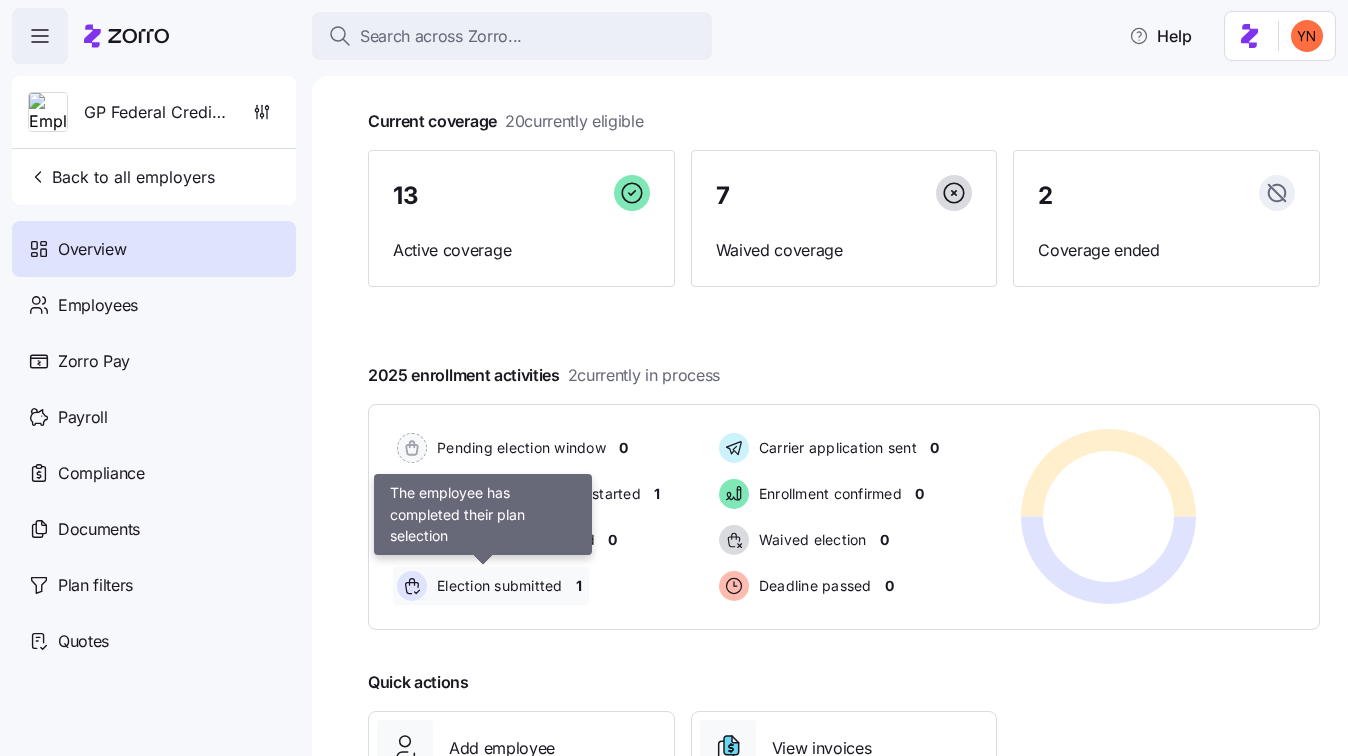 click on "Election submitted" at bounding box center (497, 586) 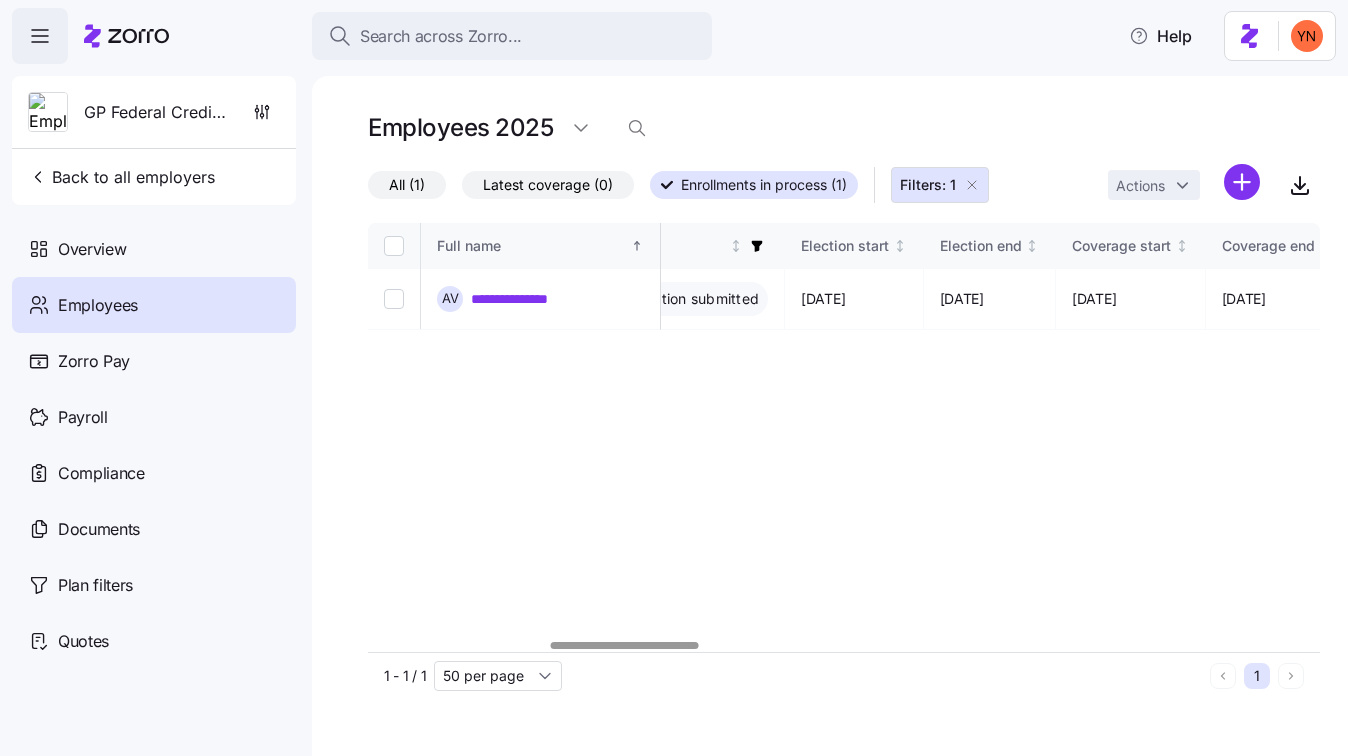 scroll, scrollTop: 0, scrollLeft: 1161, axis: horizontal 